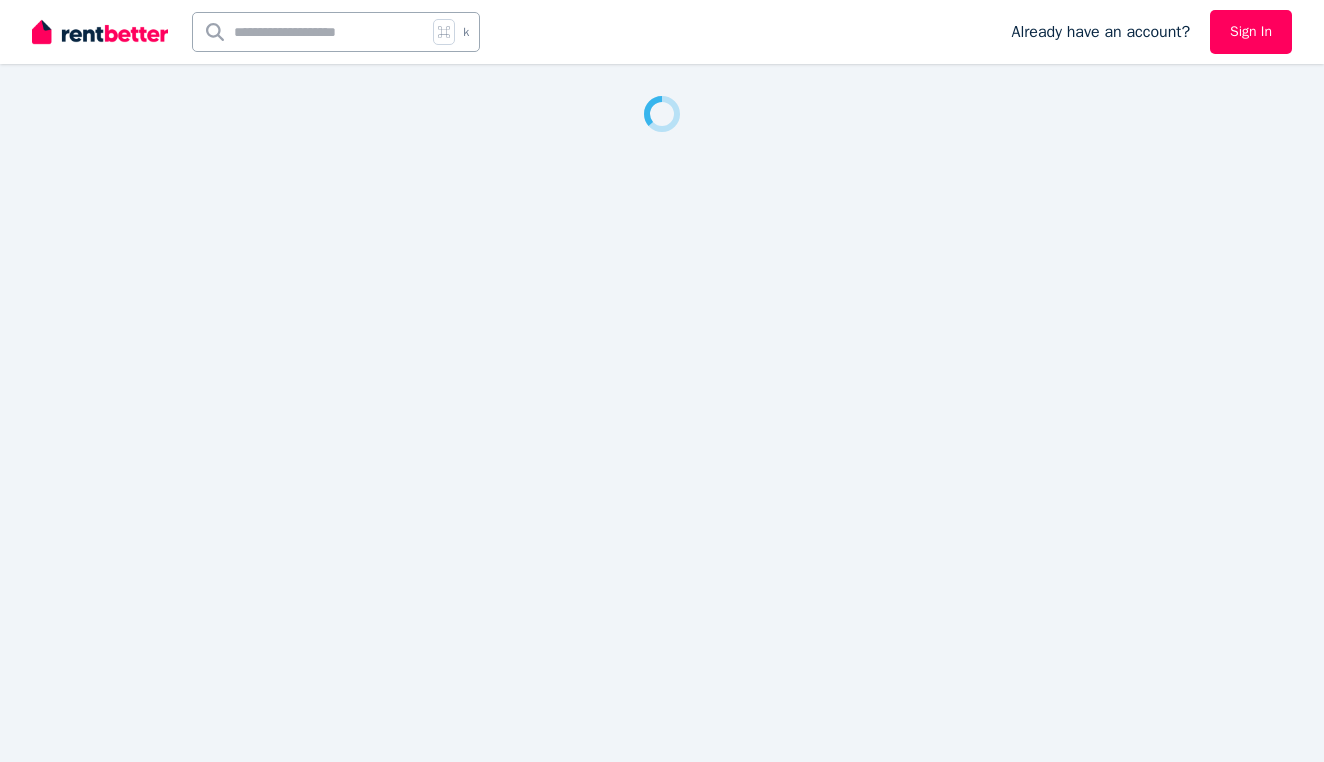 scroll, scrollTop: 0, scrollLeft: 0, axis: both 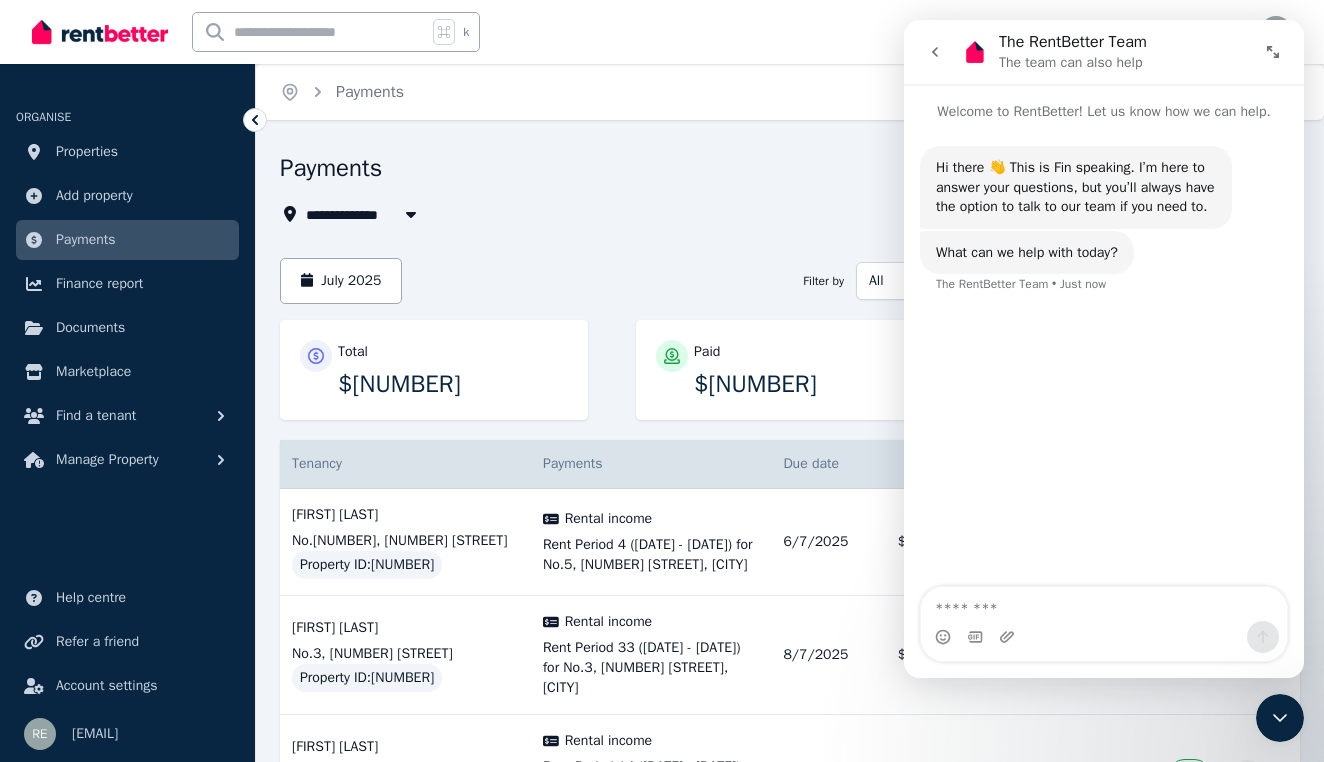 click 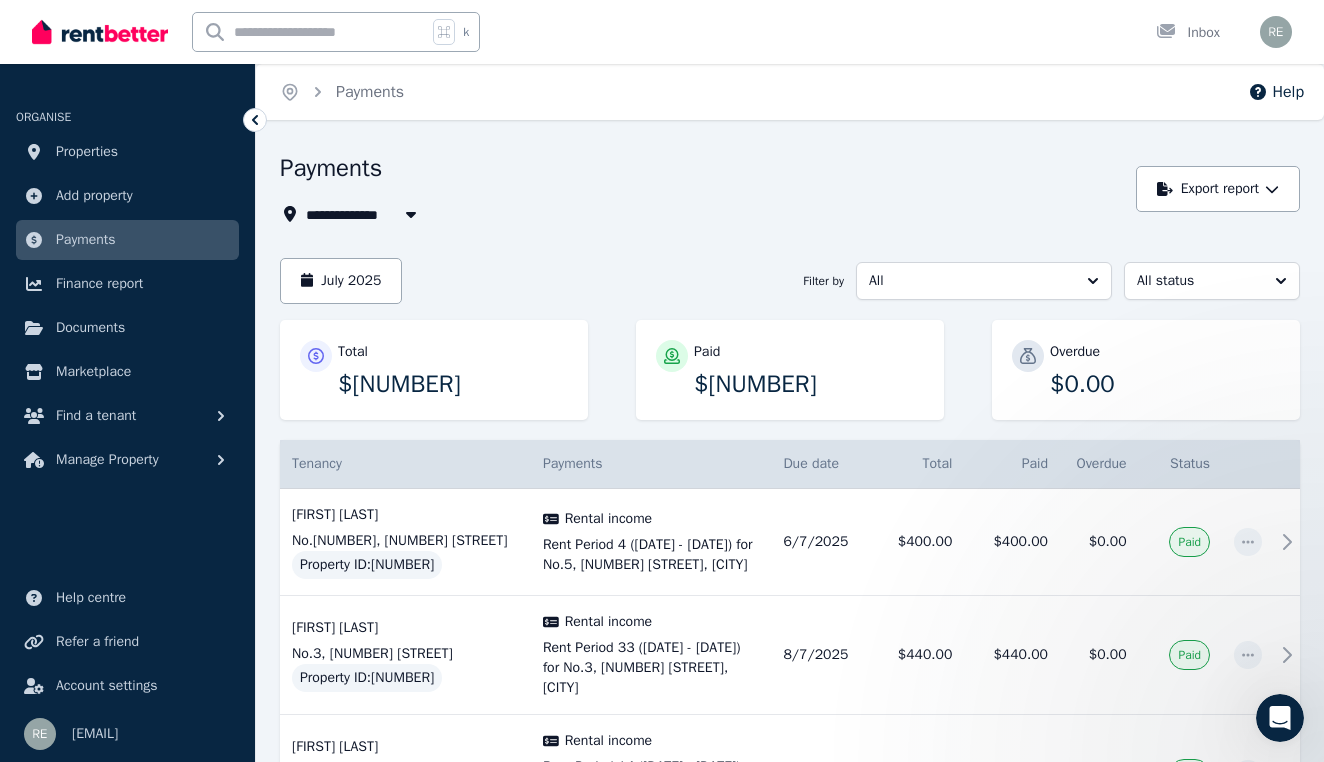 scroll, scrollTop: 0, scrollLeft: 0, axis: both 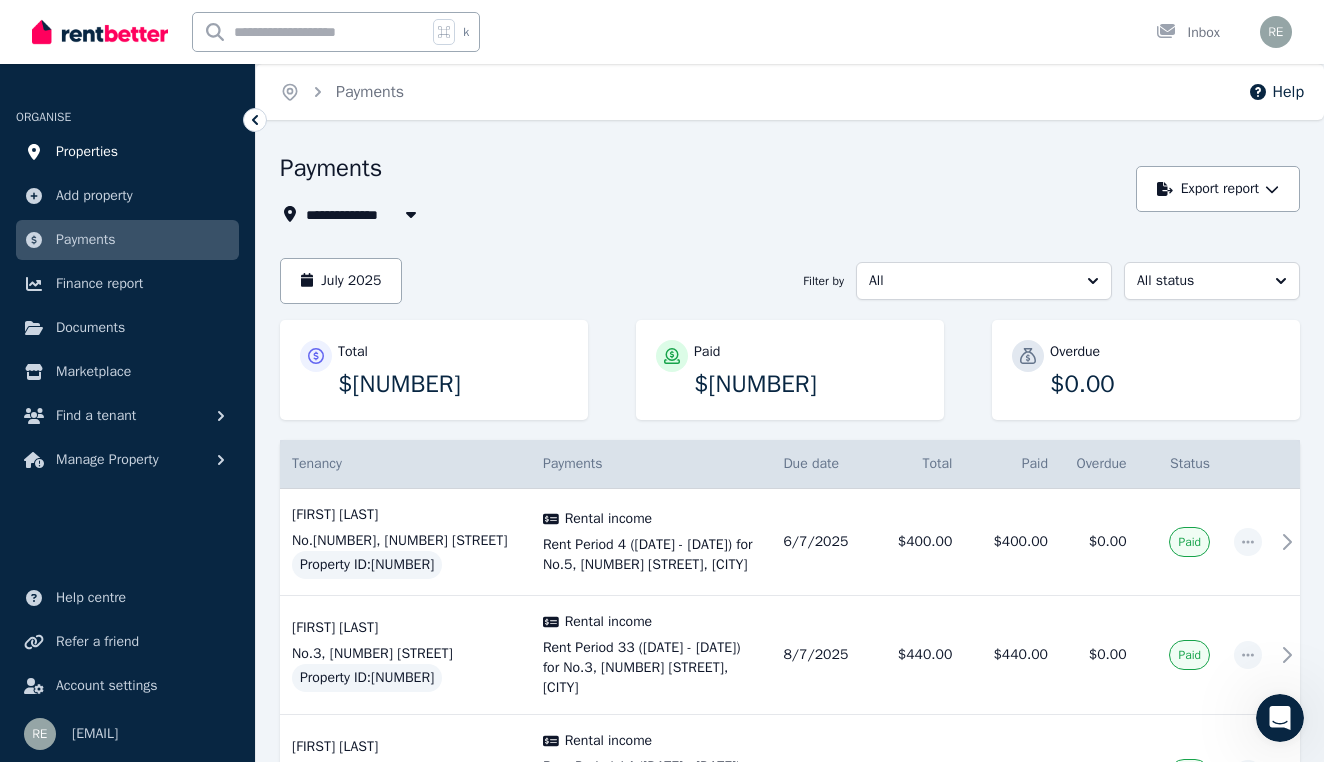 click on "Properties" at bounding box center (87, 152) 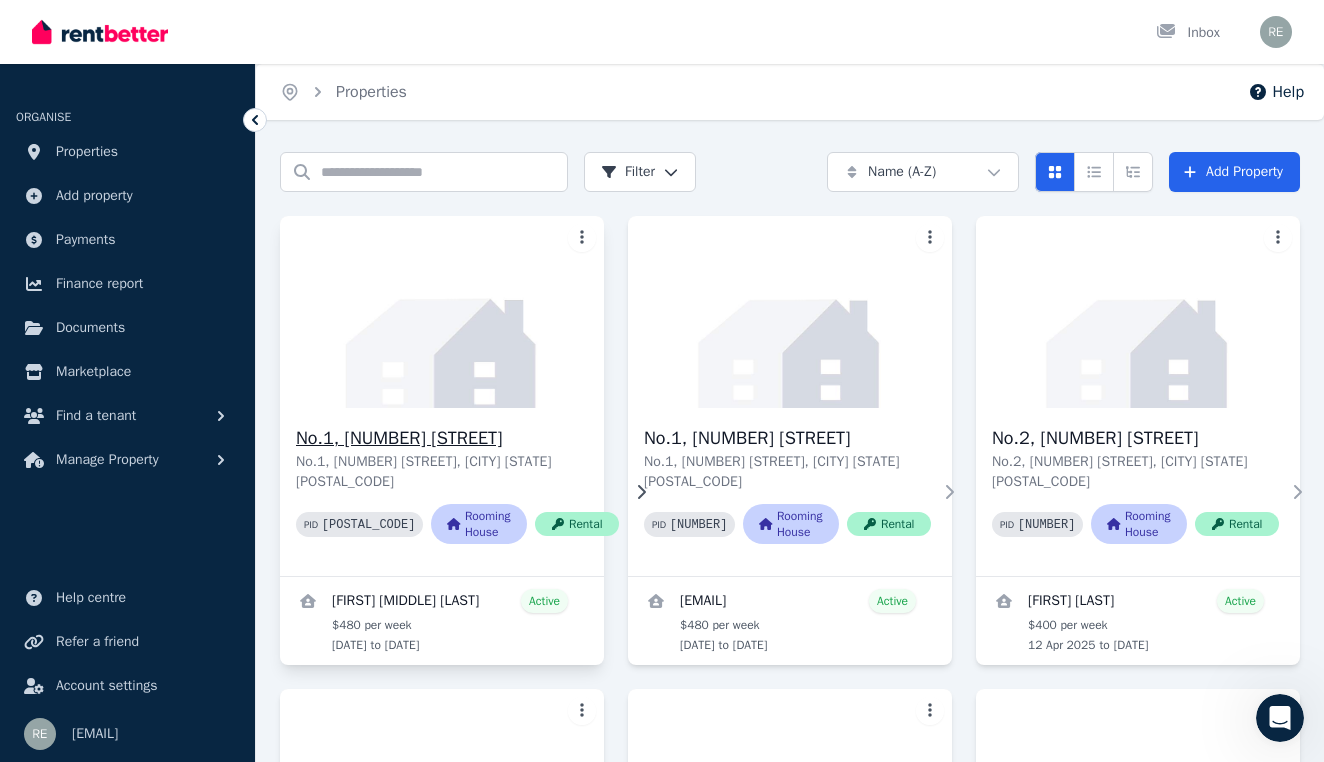 click on "No.1, [NUMBER] [STREET]" at bounding box center (457, 438) 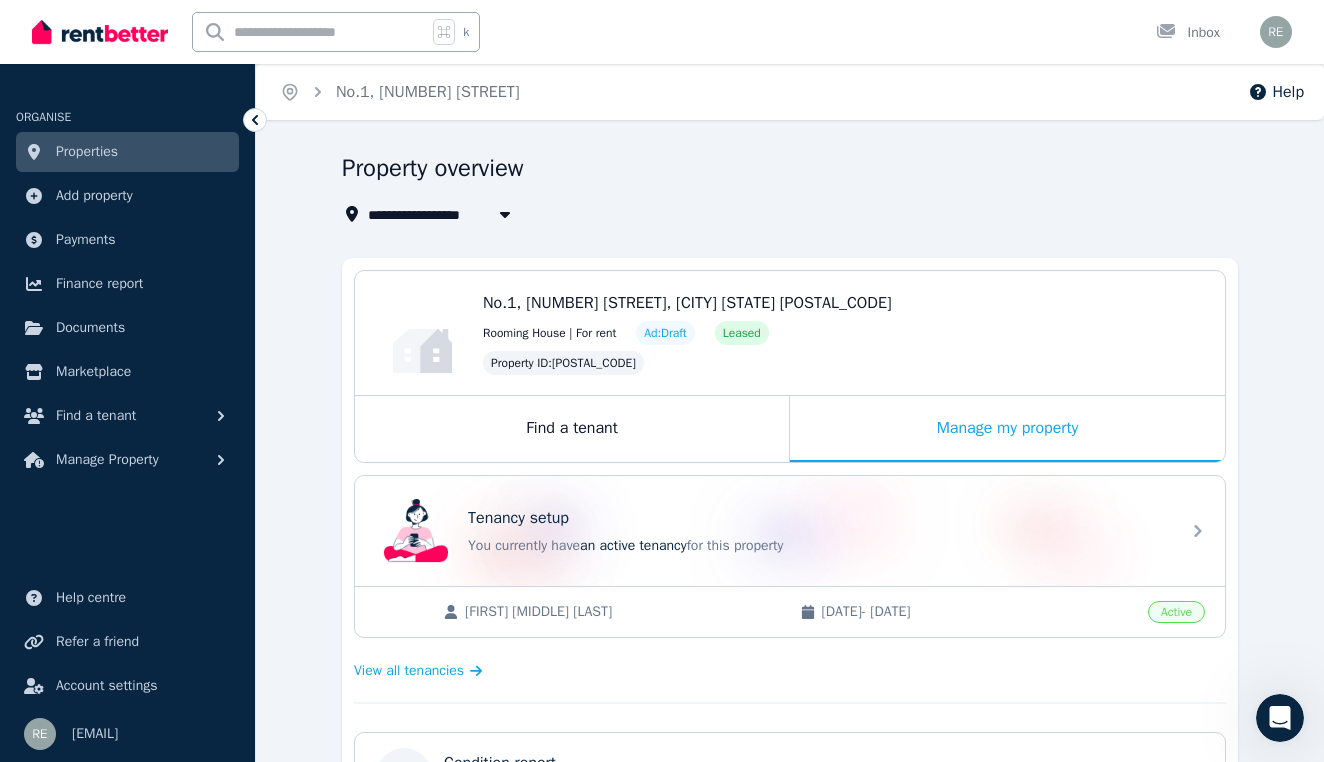 click 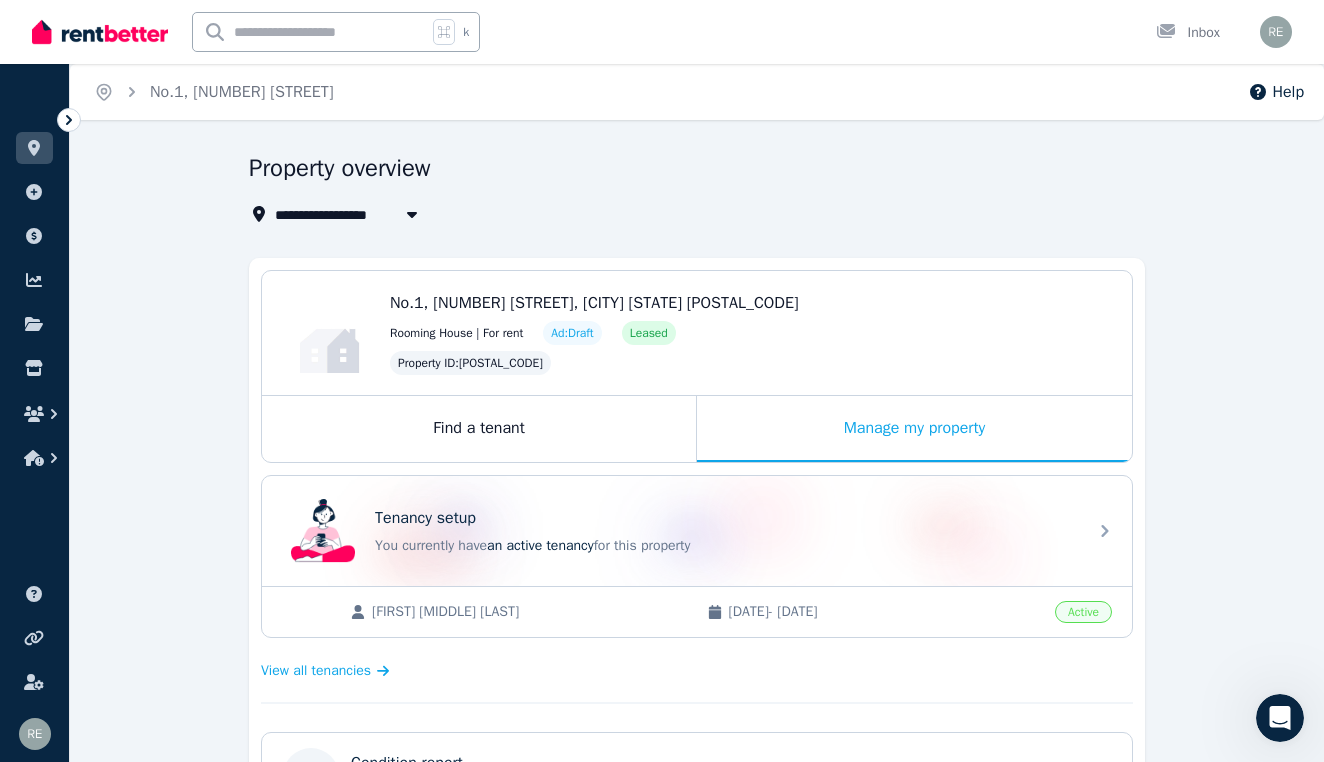 click 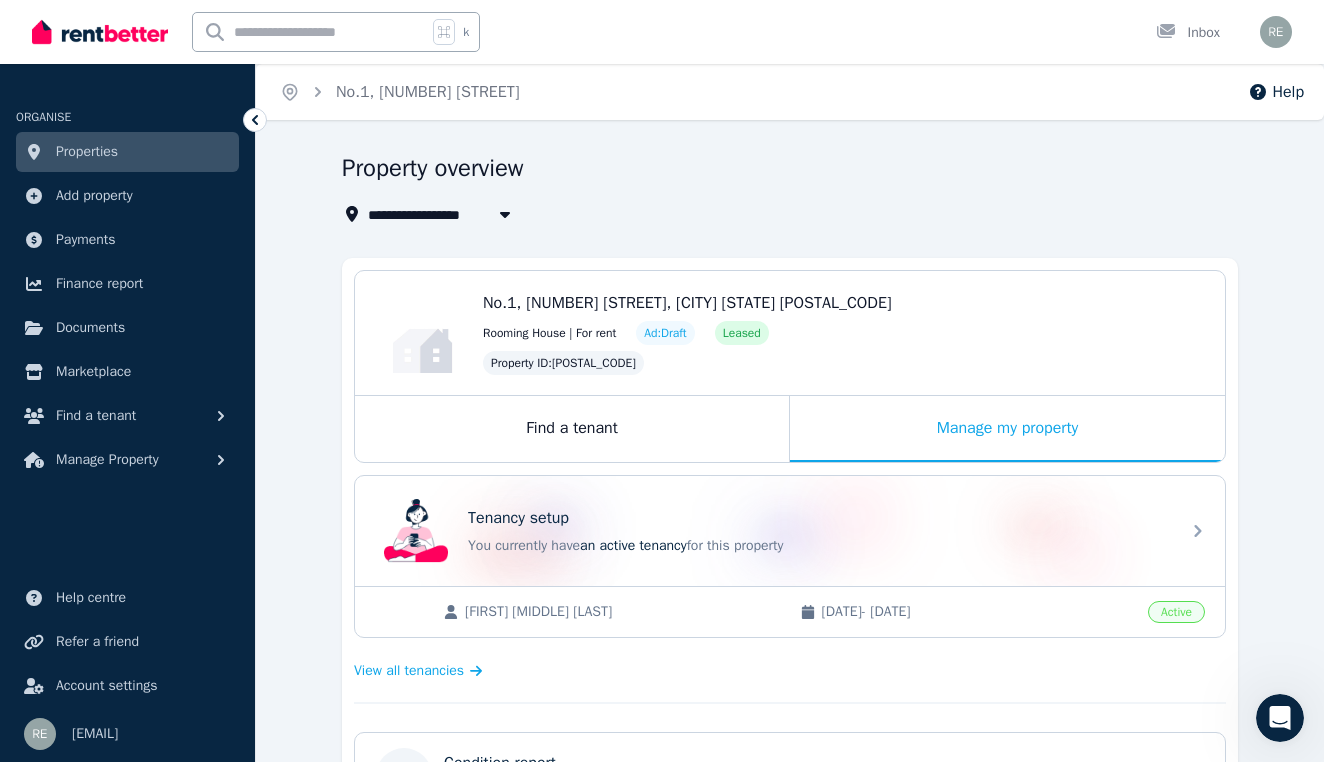 click on "Properties" at bounding box center [87, 152] 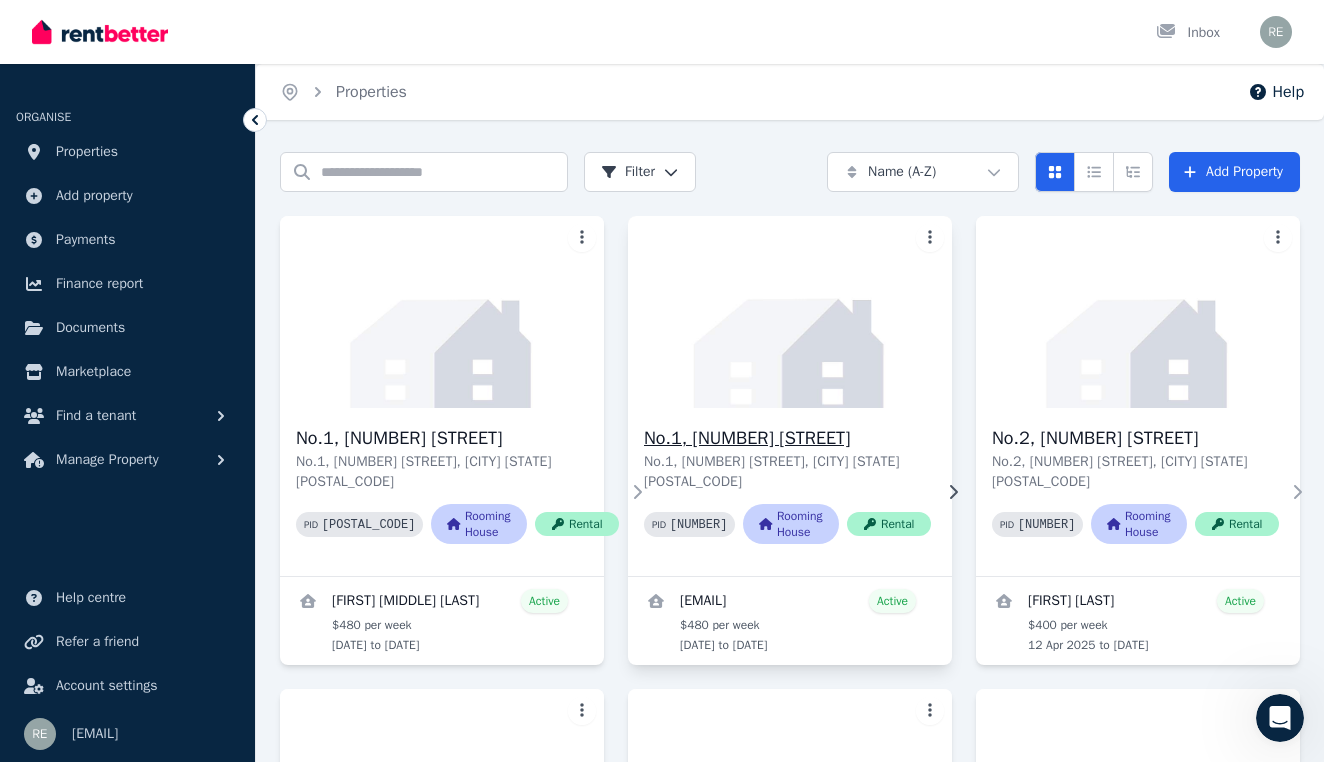 click on "No.1, [NUMBER] [STREET]" at bounding box center [787, 438] 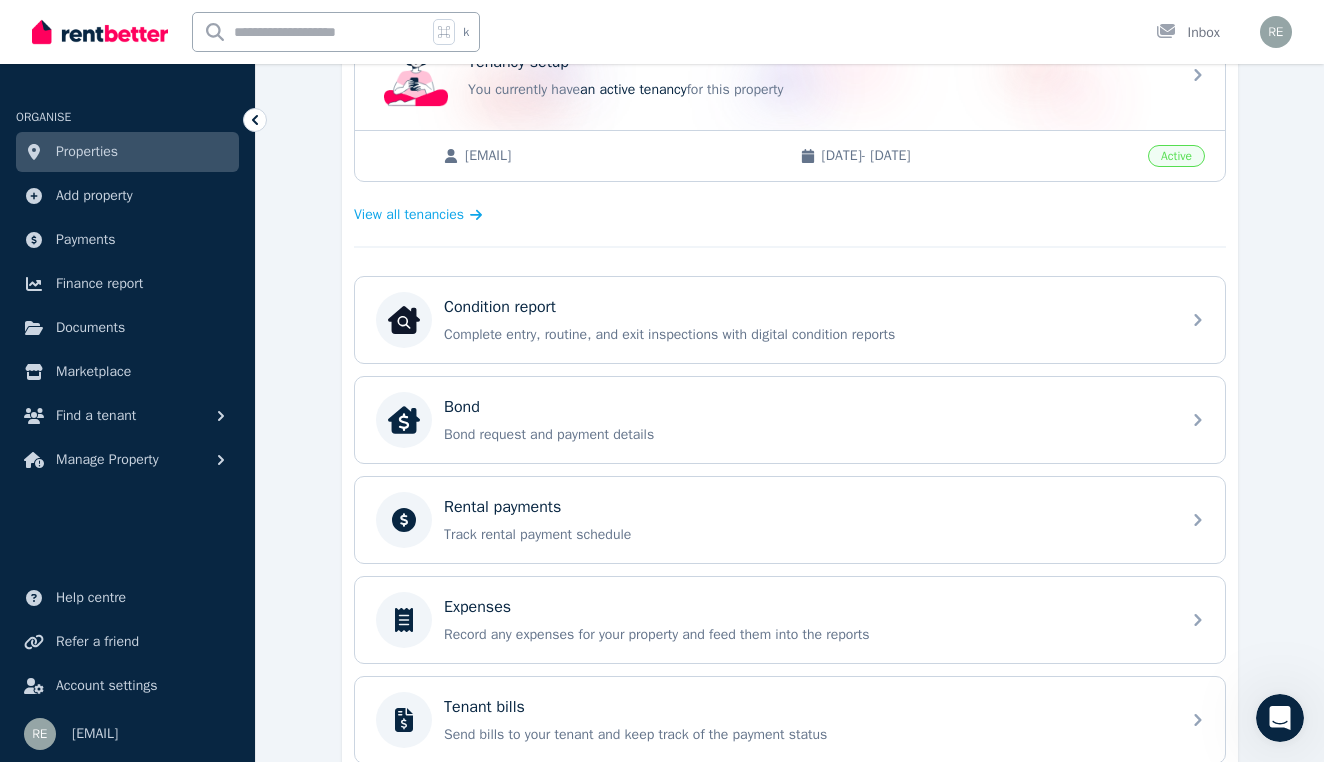 scroll, scrollTop: 459, scrollLeft: 0, axis: vertical 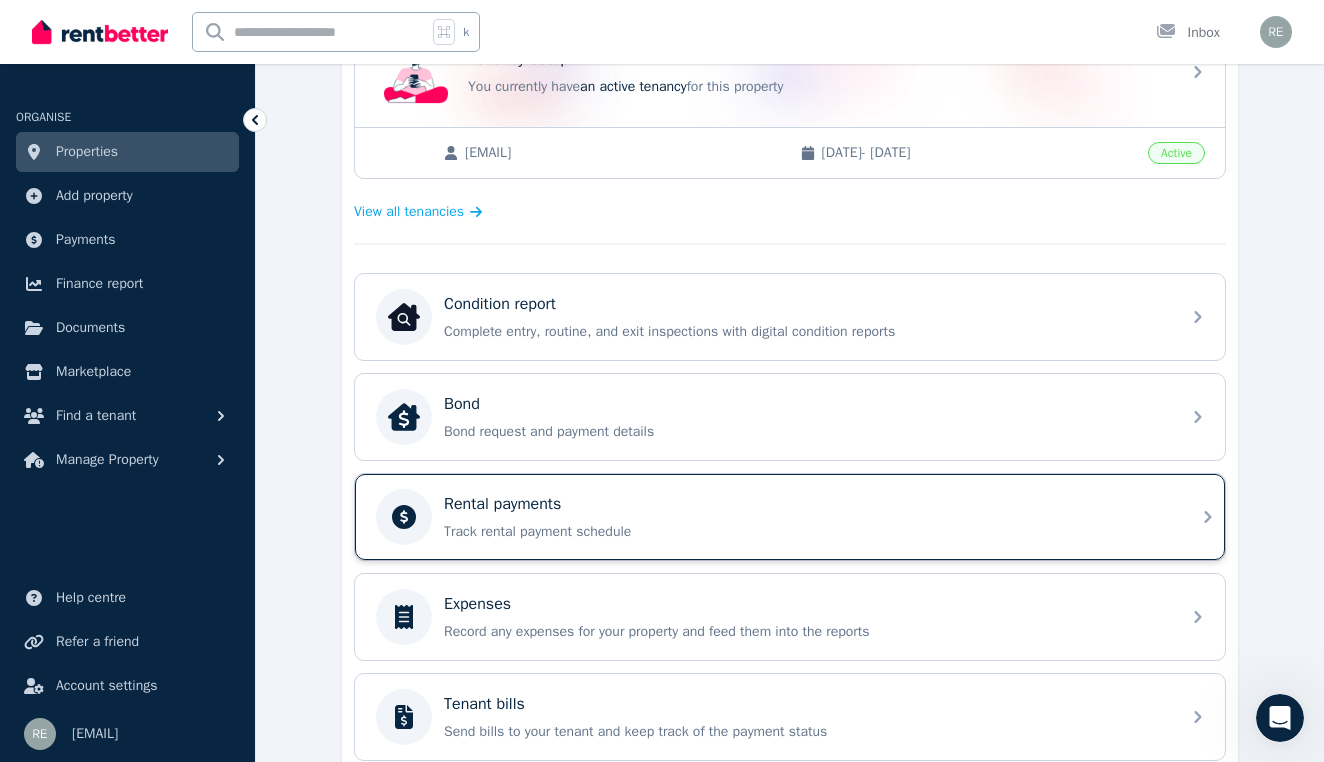 click on "Rental payments" at bounding box center [806, 504] 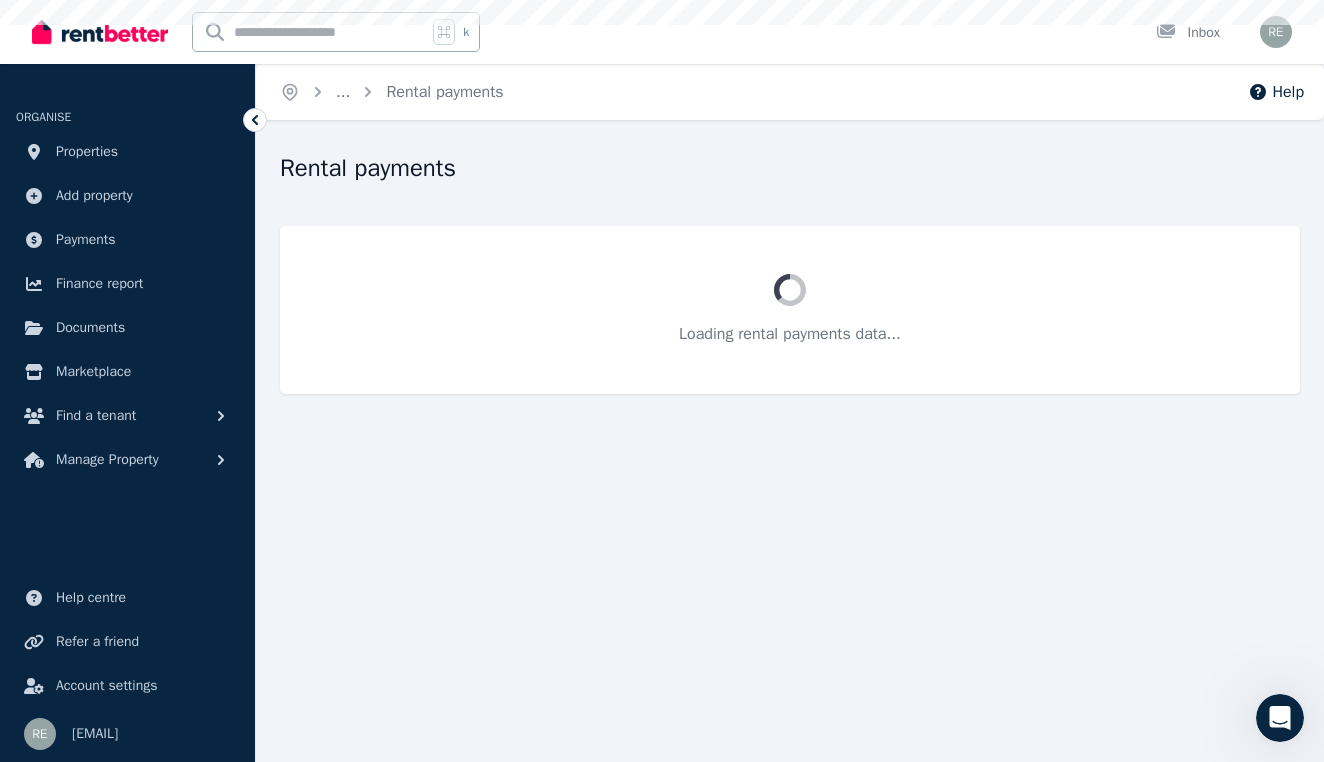 scroll, scrollTop: 0, scrollLeft: 0, axis: both 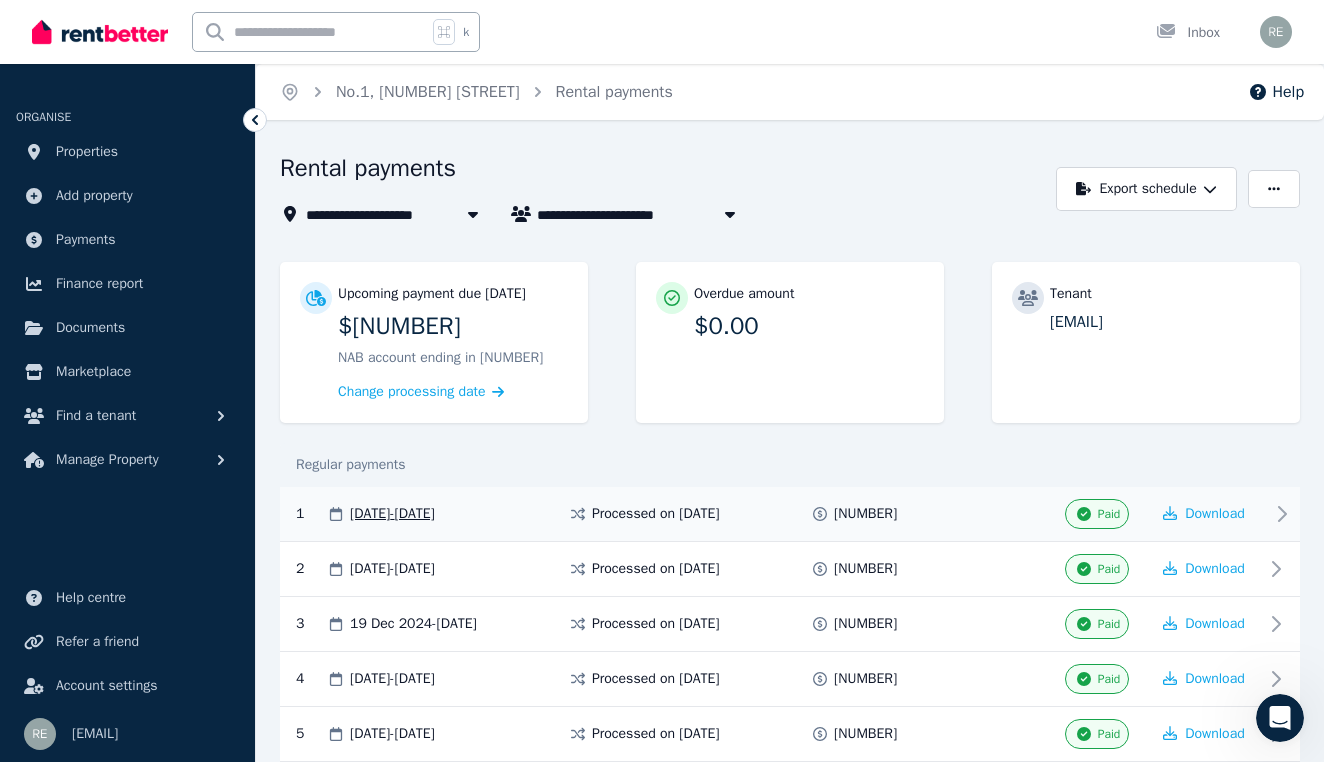 click on "Paid" at bounding box center (1109, 514) 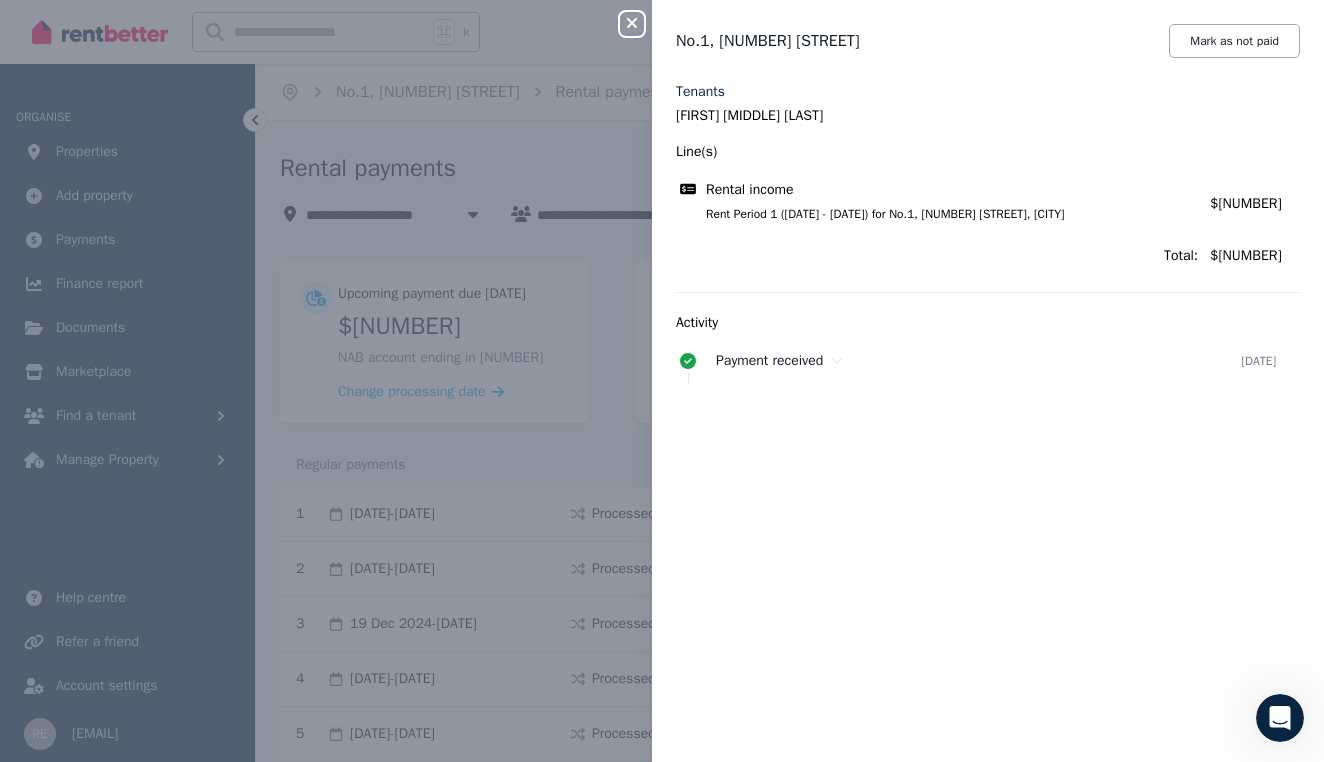 click 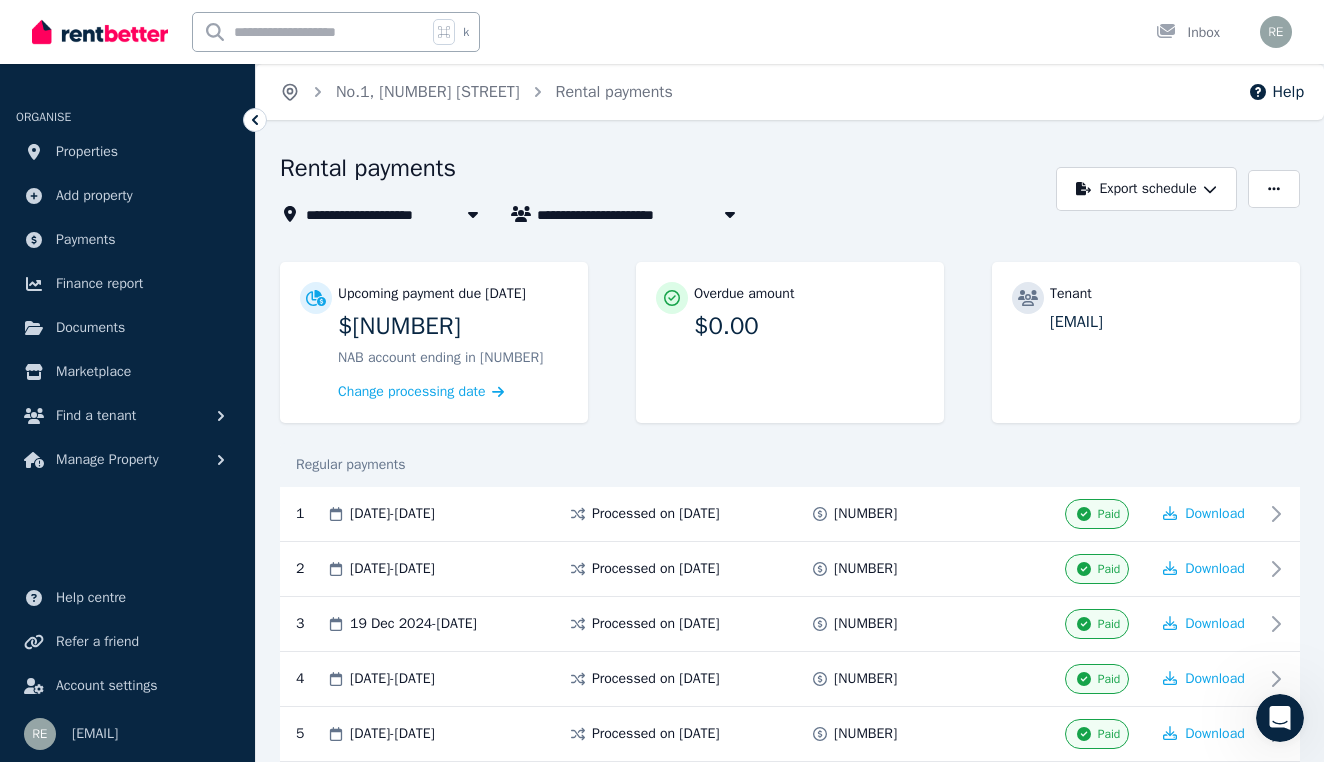 click 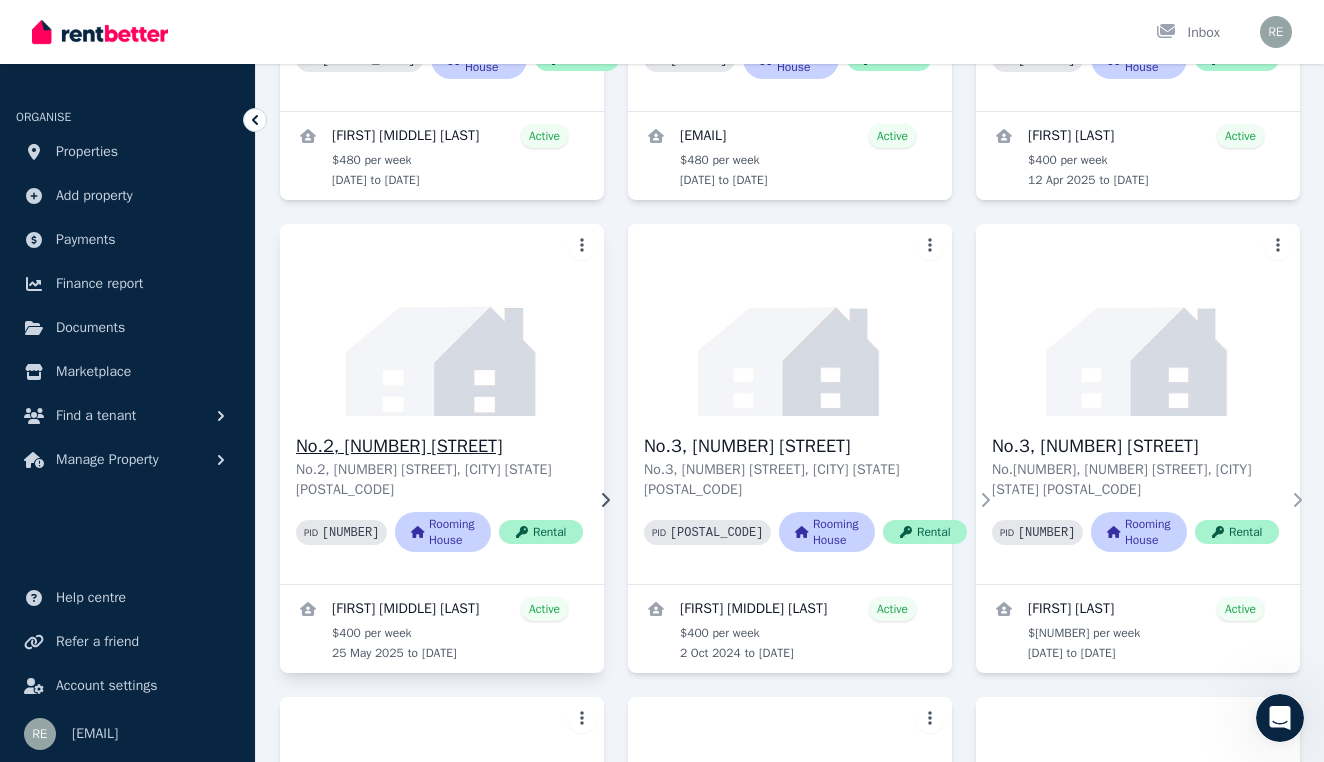 scroll, scrollTop: 466, scrollLeft: 0, axis: vertical 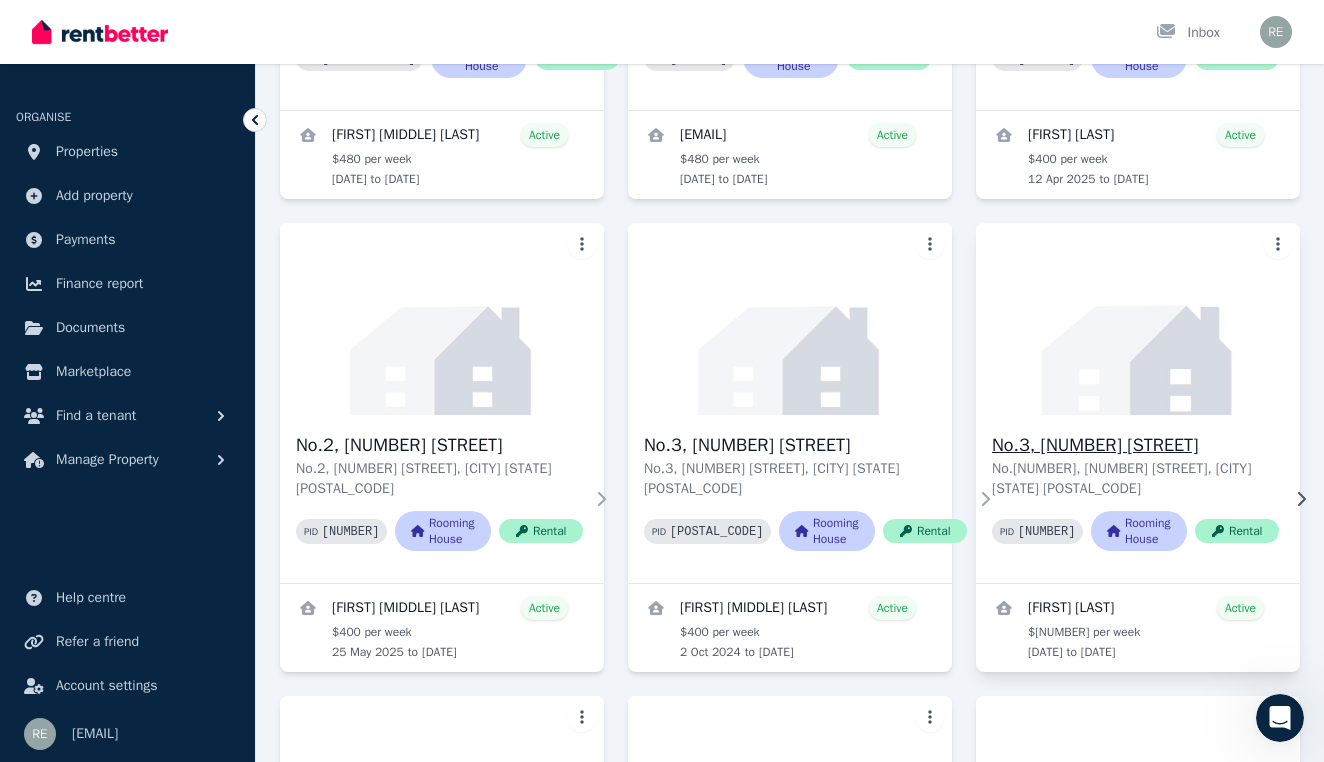 click on "No.3, [NUMBER] [STREET]" at bounding box center [1135, 445] 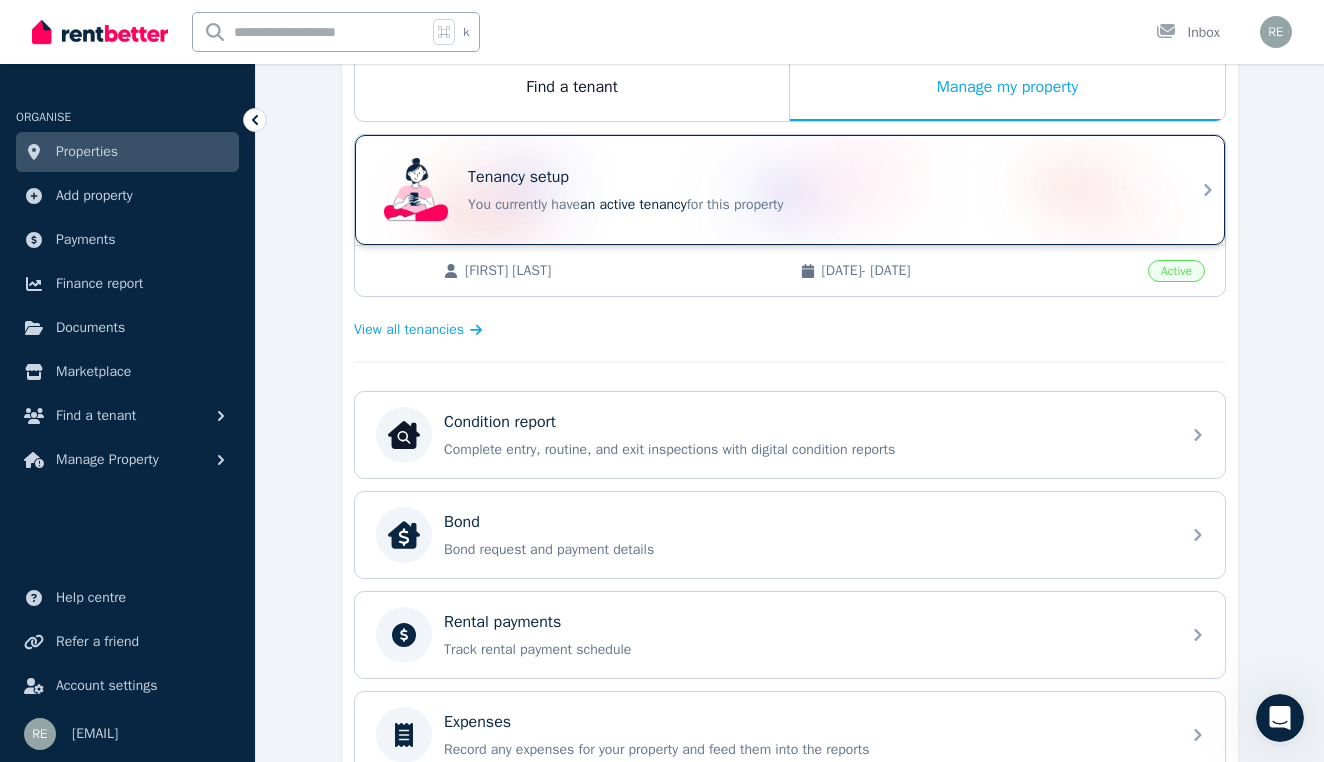 scroll, scrollTop: 353, scrollLeft: 0, axis: vertical 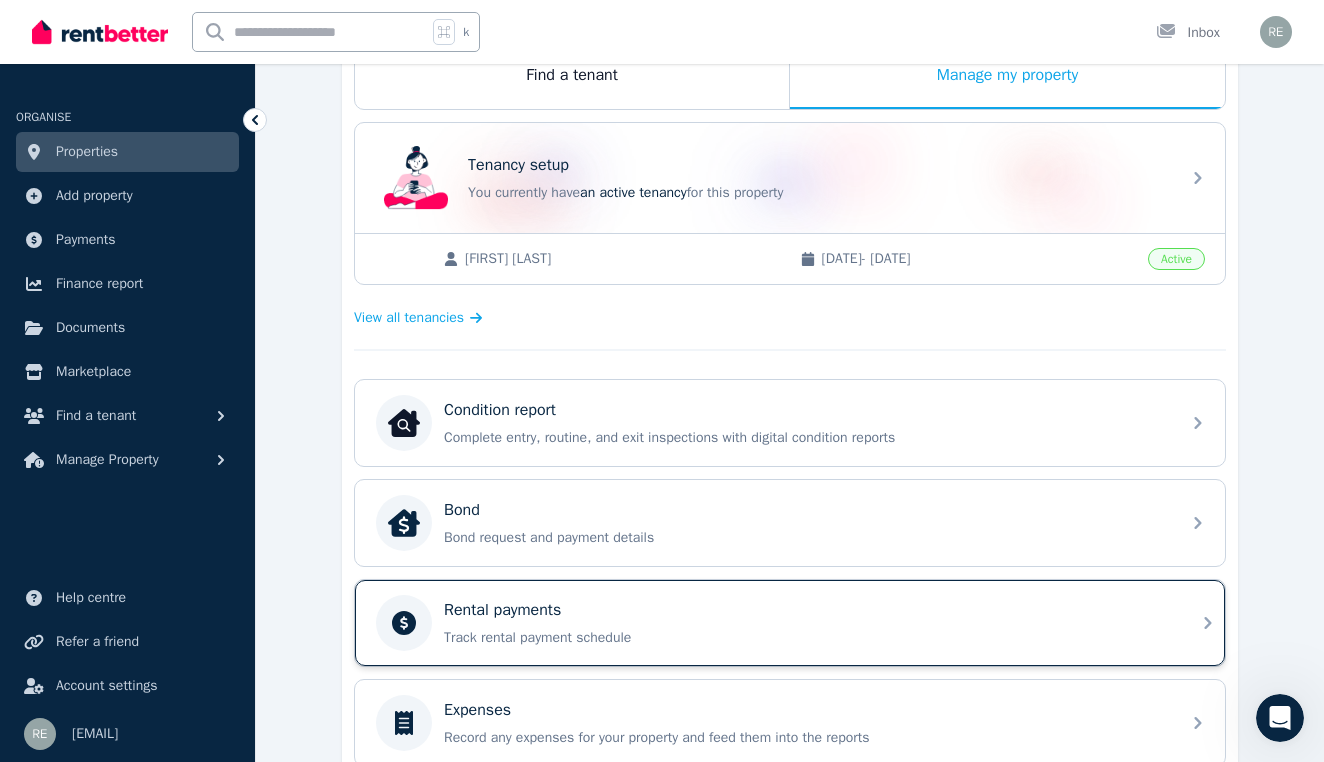 click on "Rental payments Track rental payment schedule" at bounding box center [806, 623] 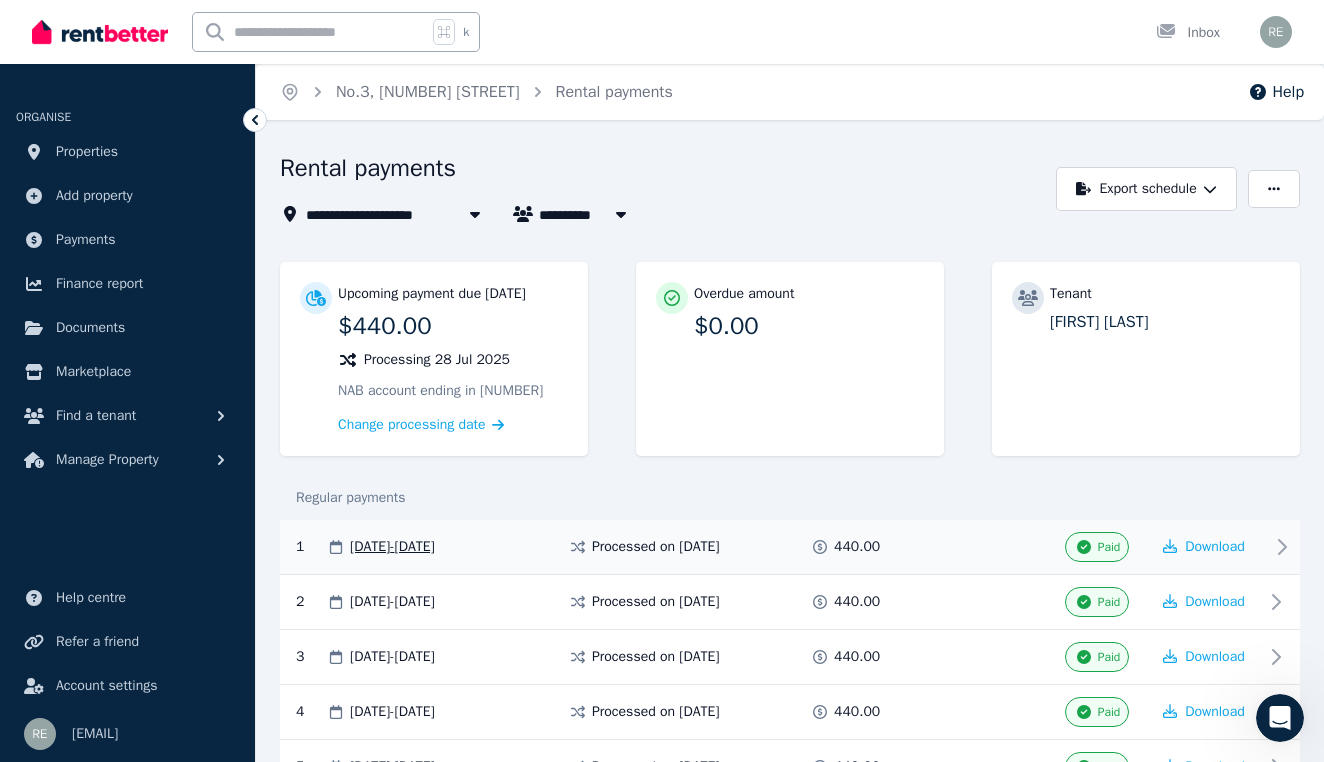 click on "Paid" at bounding box center [1109, 547] 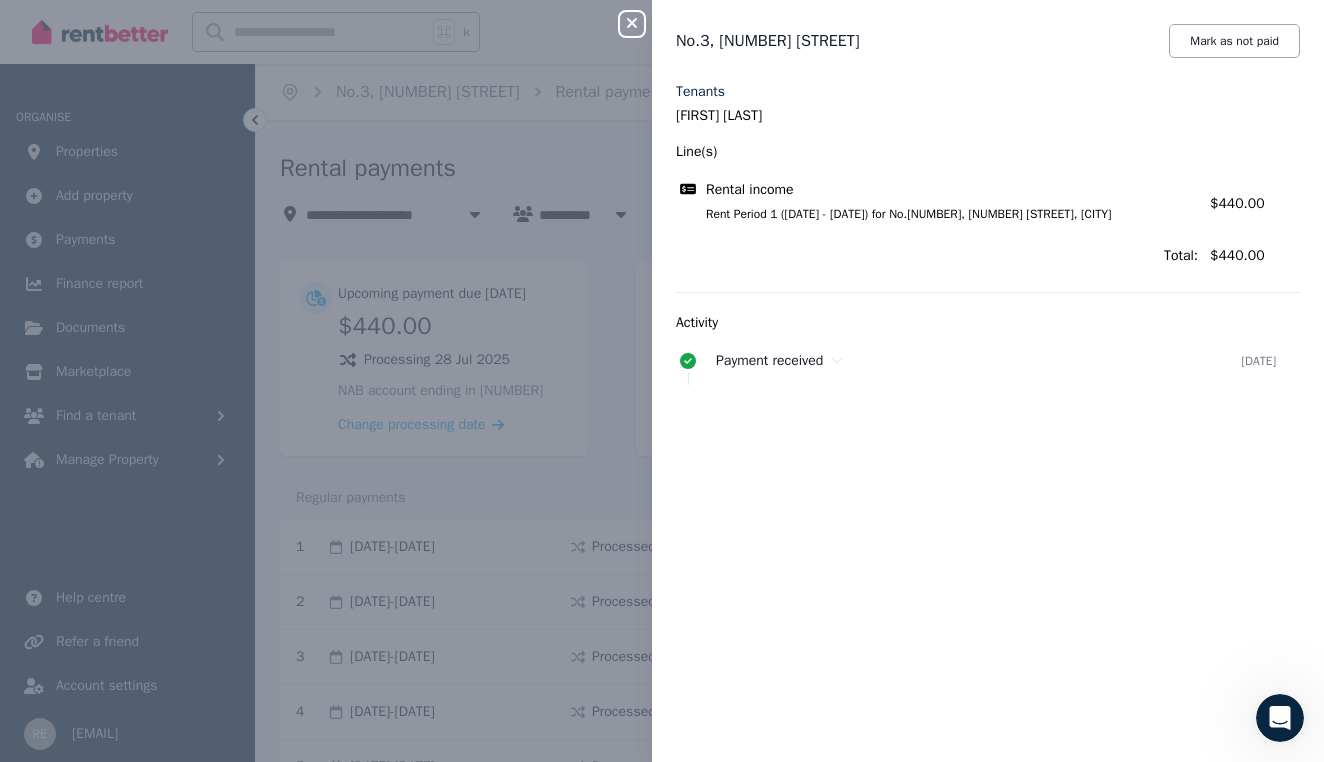 click 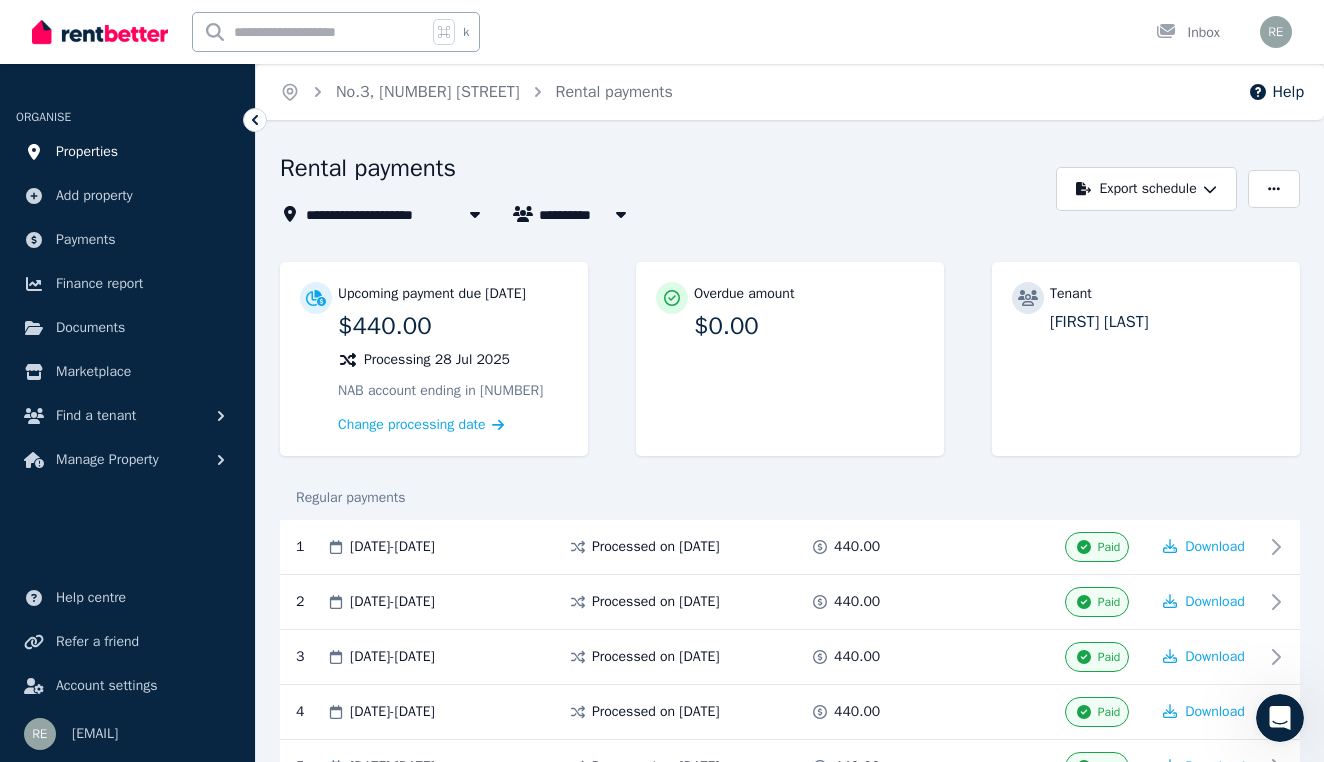 click on "Properties" at bounding box center (87, 152) 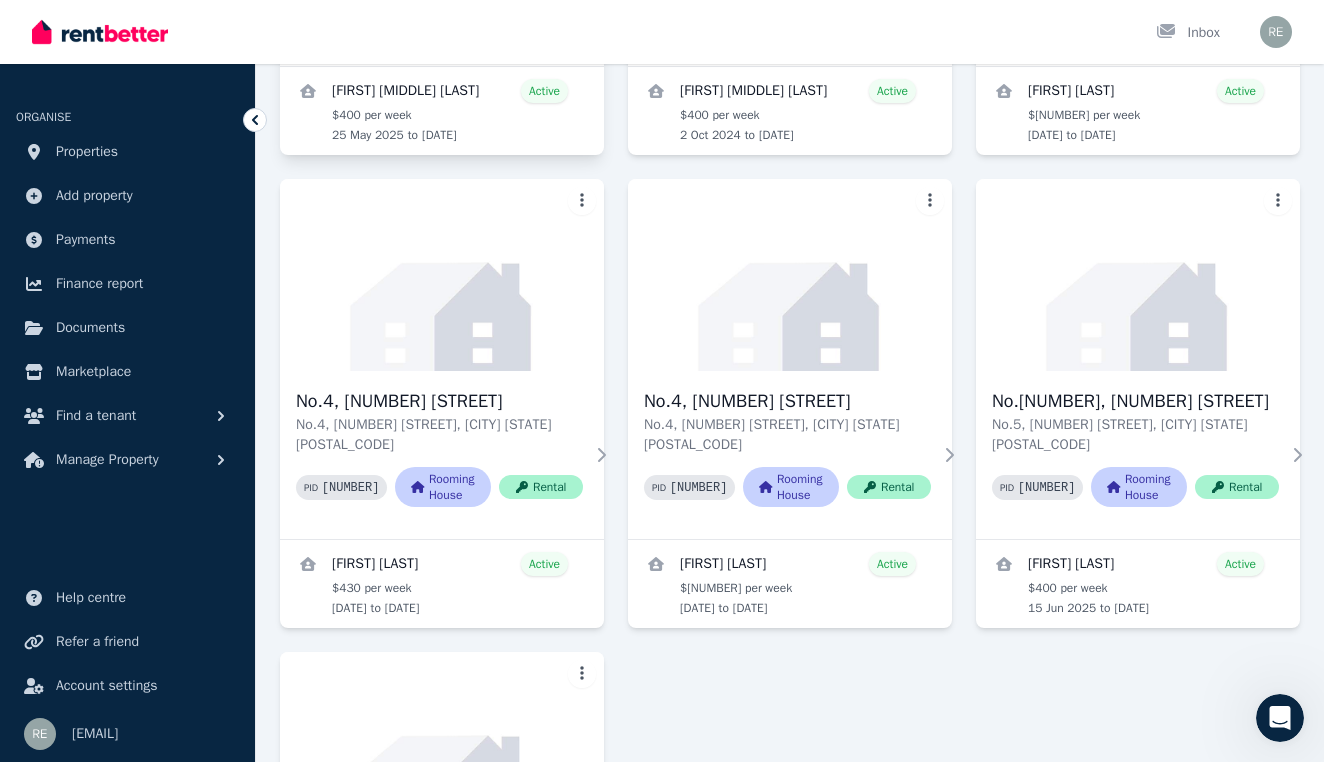 scroll, scrollTop: 984, scrollLeft: 0, axis: vertical 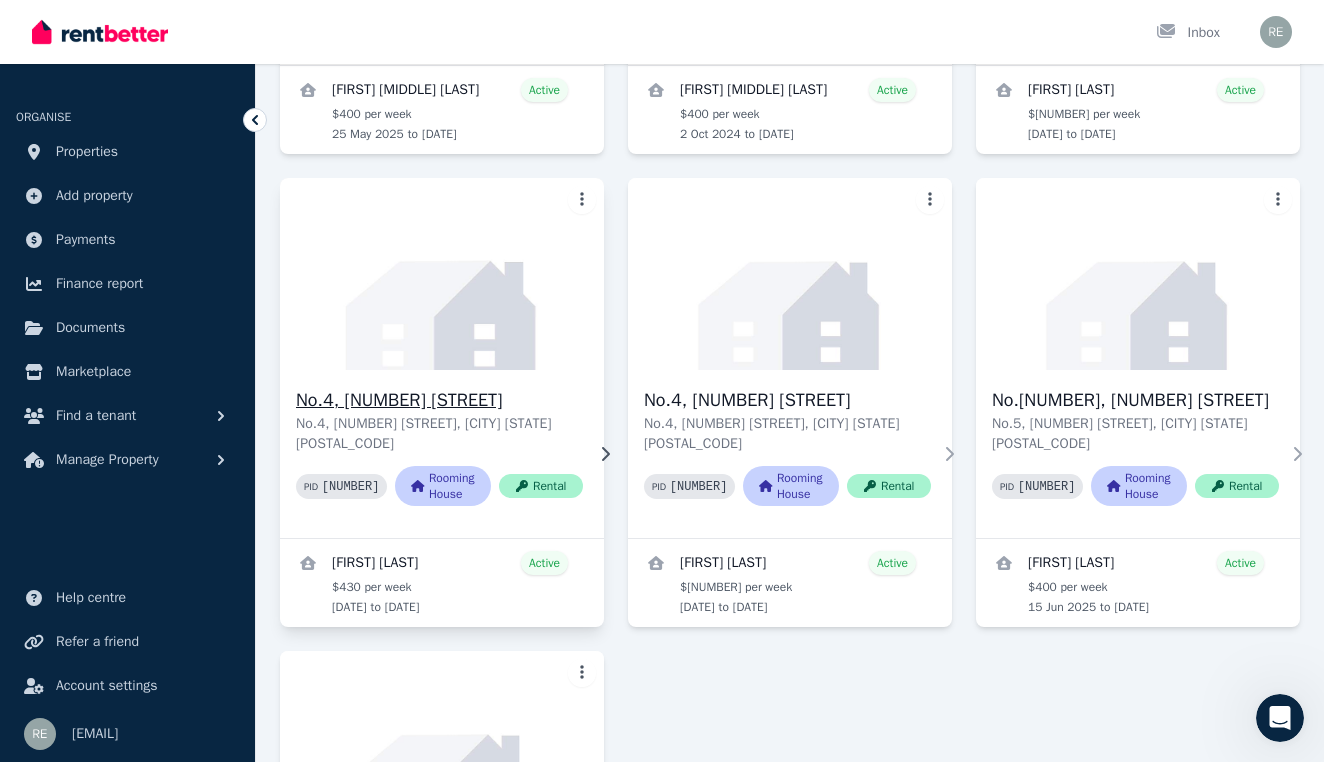 click on "No.4, [NUMBER] [STREET]" at bounding box center (439, 400) 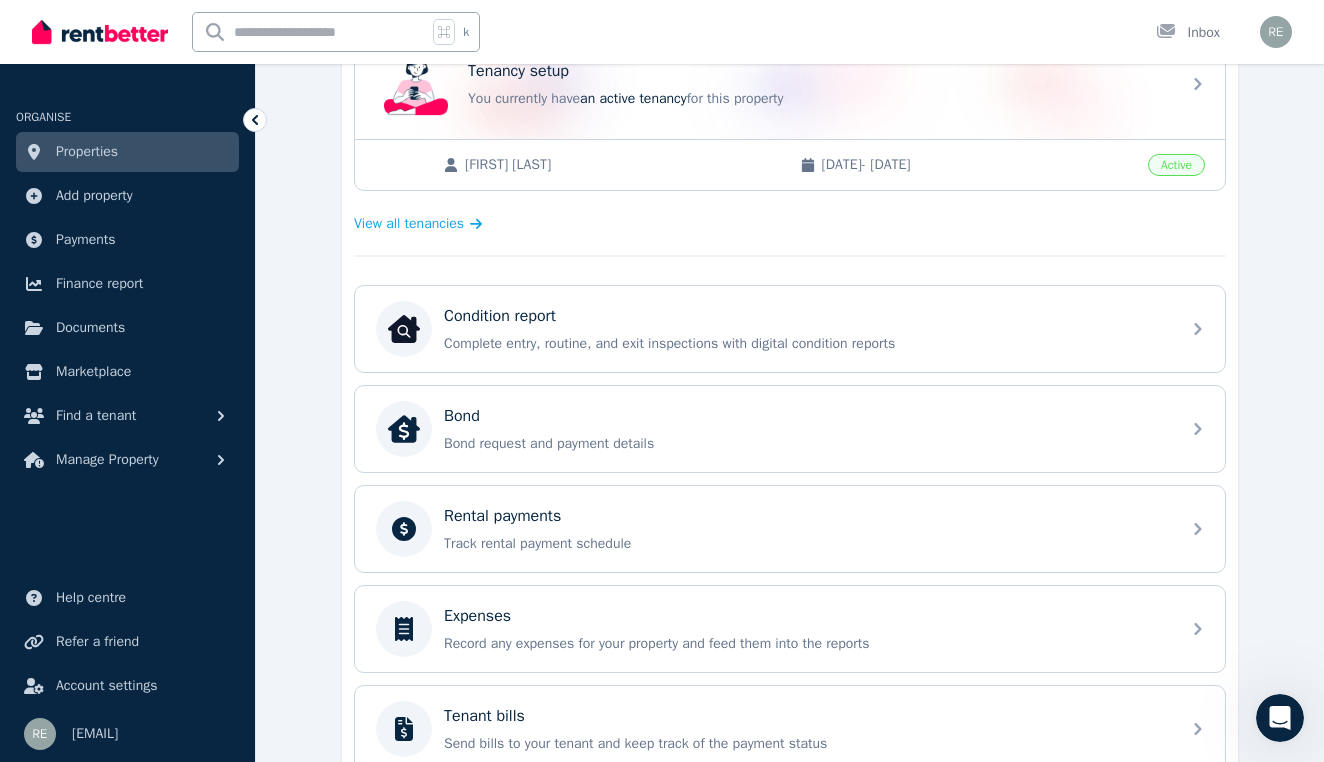 scroll, scrollTop: 449, scrollLeft: 0, axis: vertical 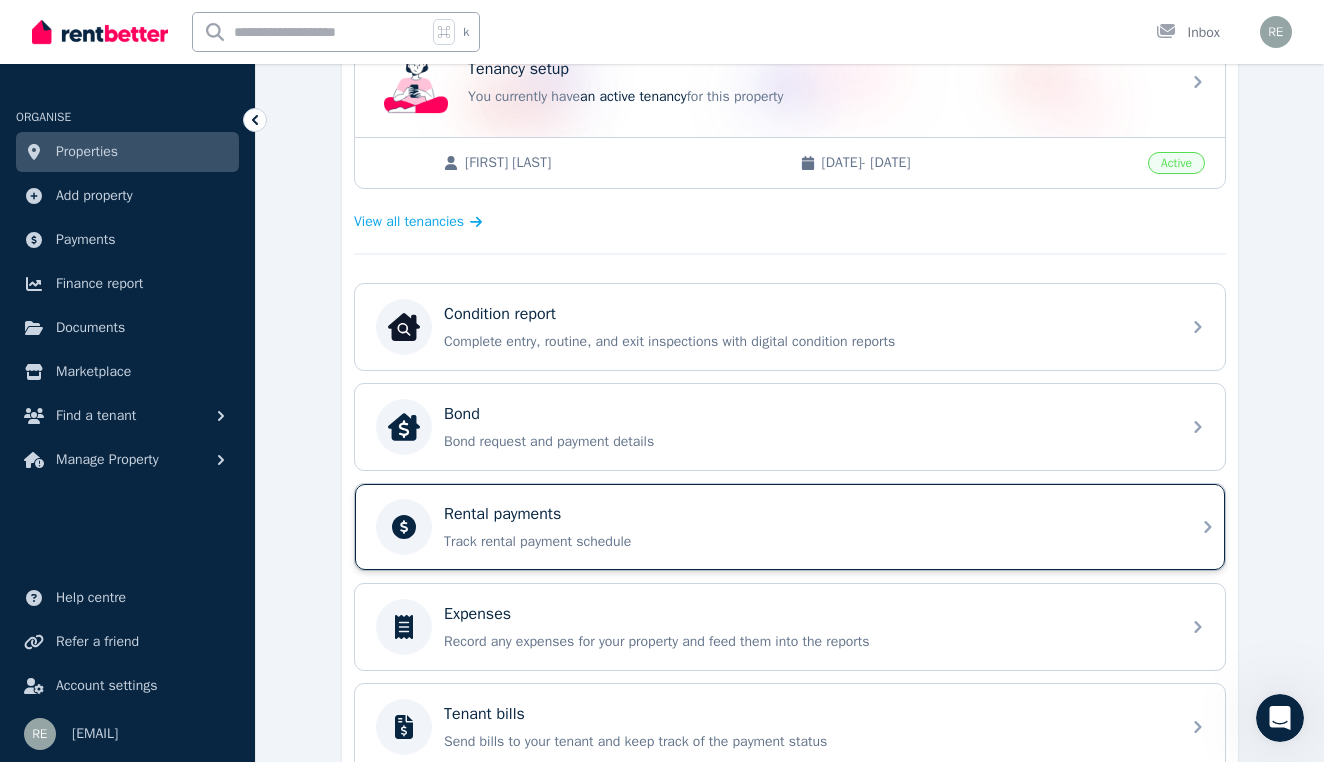 click on "Rental payments Track rental payment schedule" at bounding box center [806, 527] 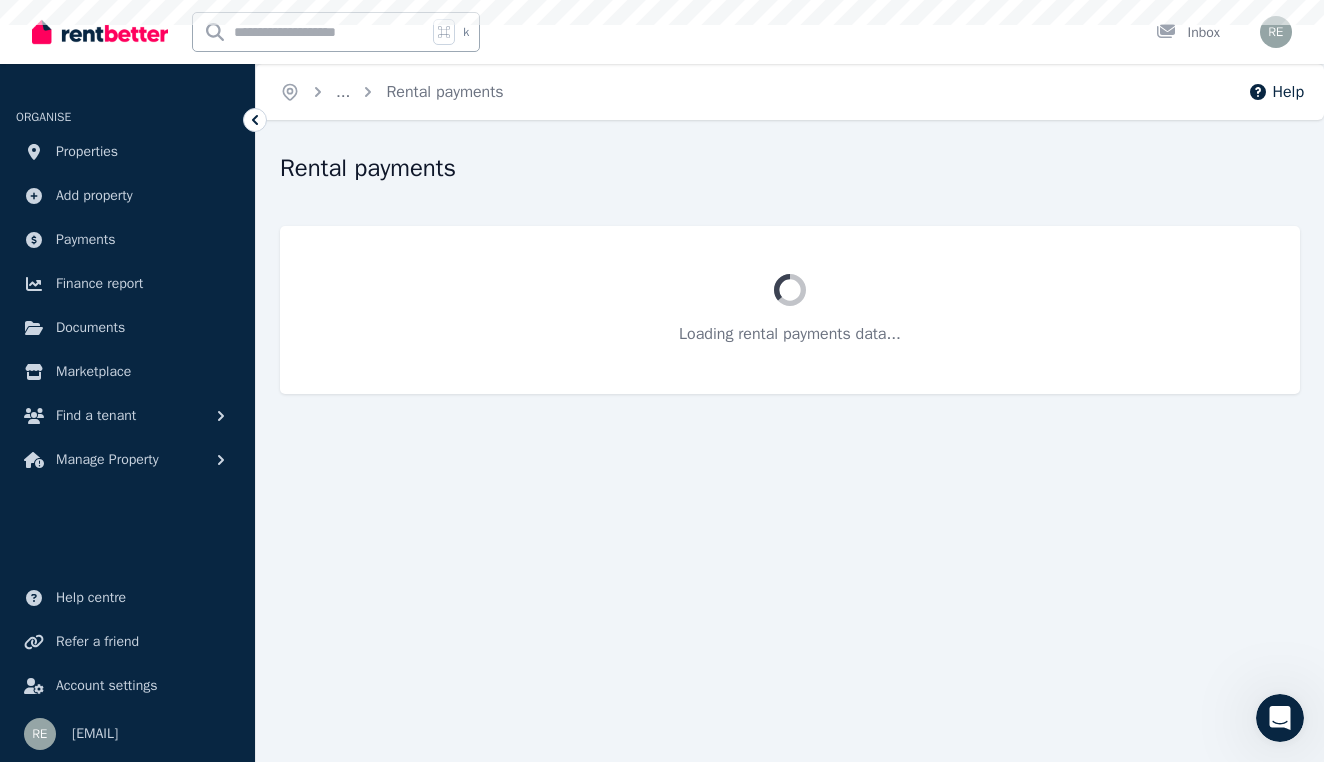 scroll, scrollTop: 0, scrollLeft: 0, axis: both 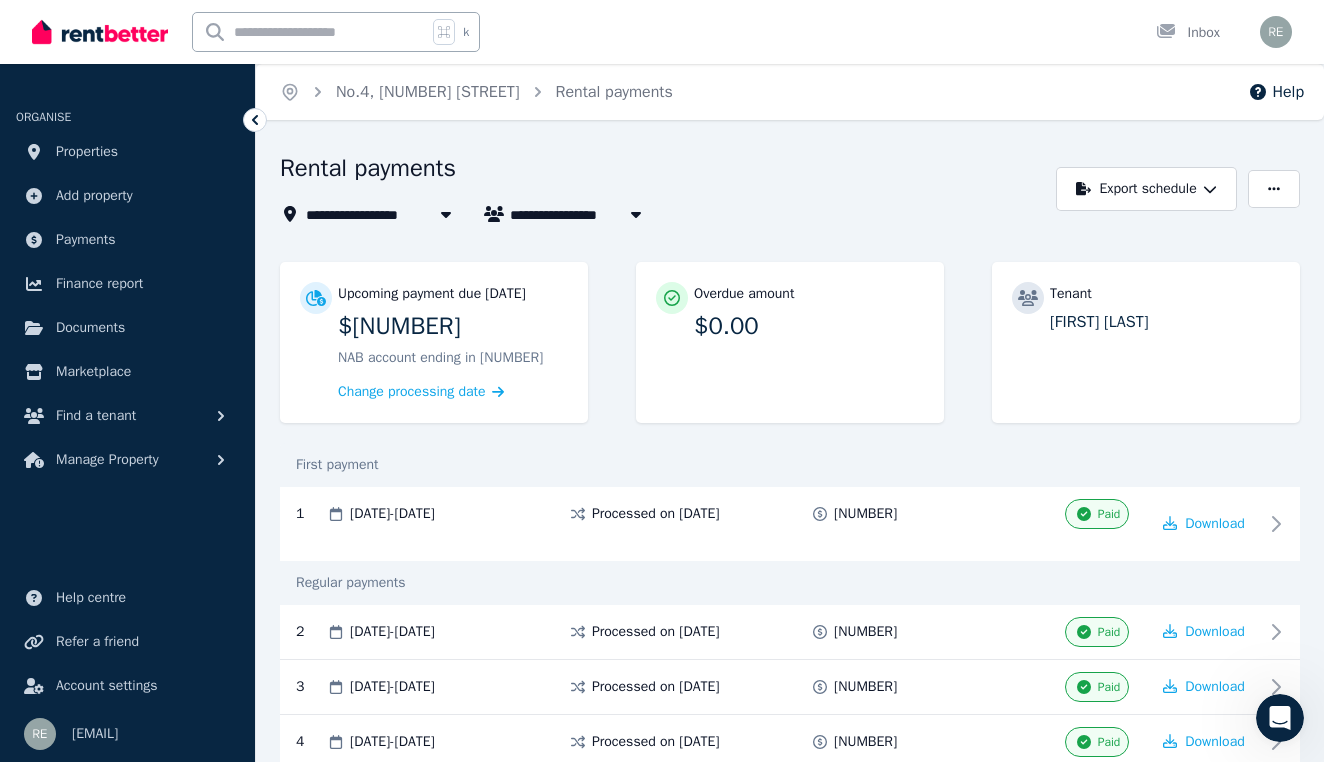 click 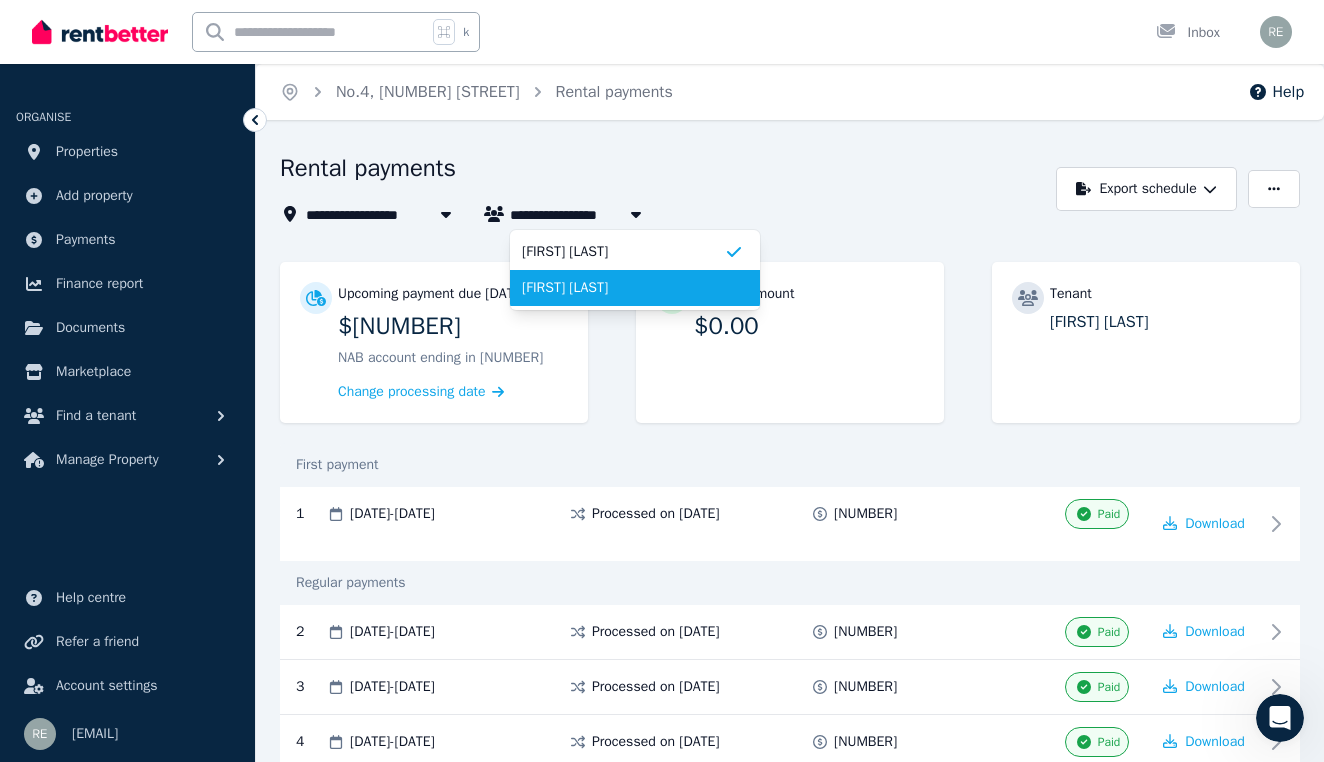 click on "[FIRST] [LAST]" at bounding box center [623, 288] 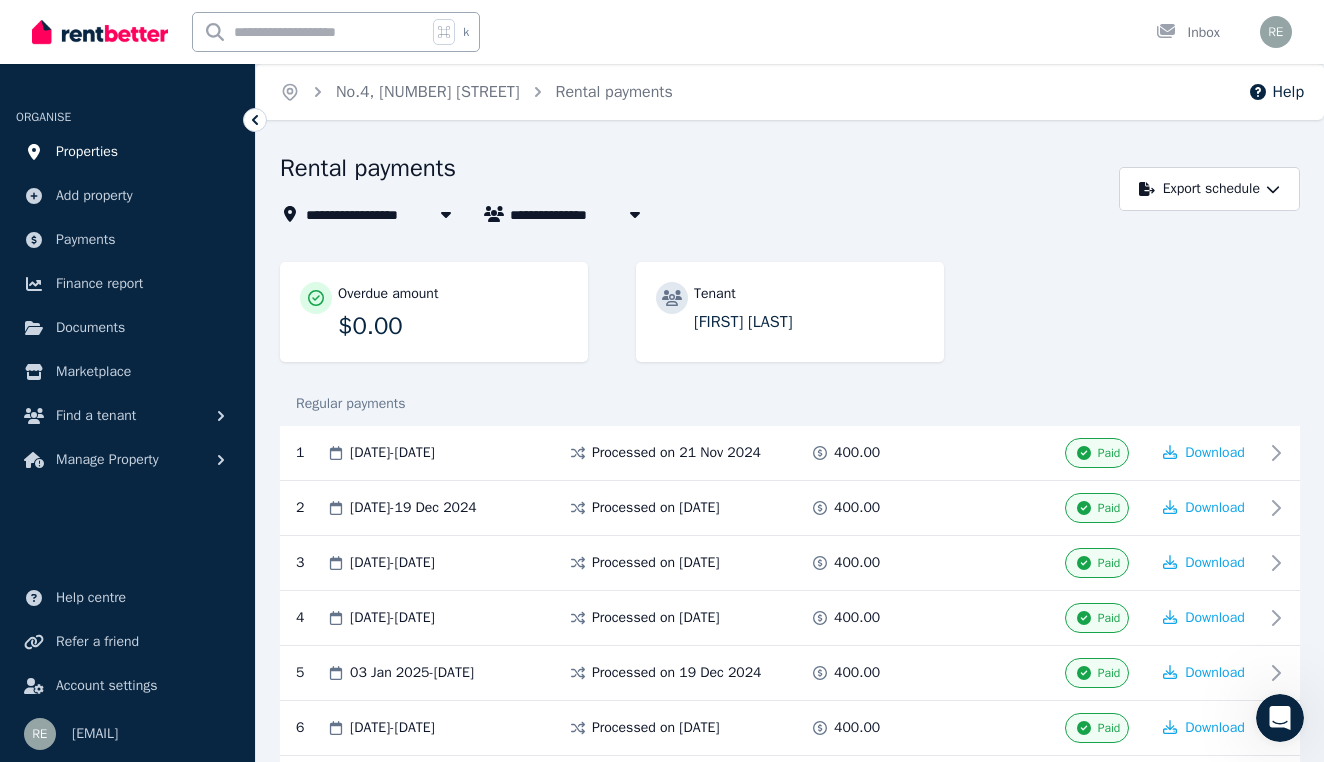 click on "Properties" at bounding box center [87, 152] 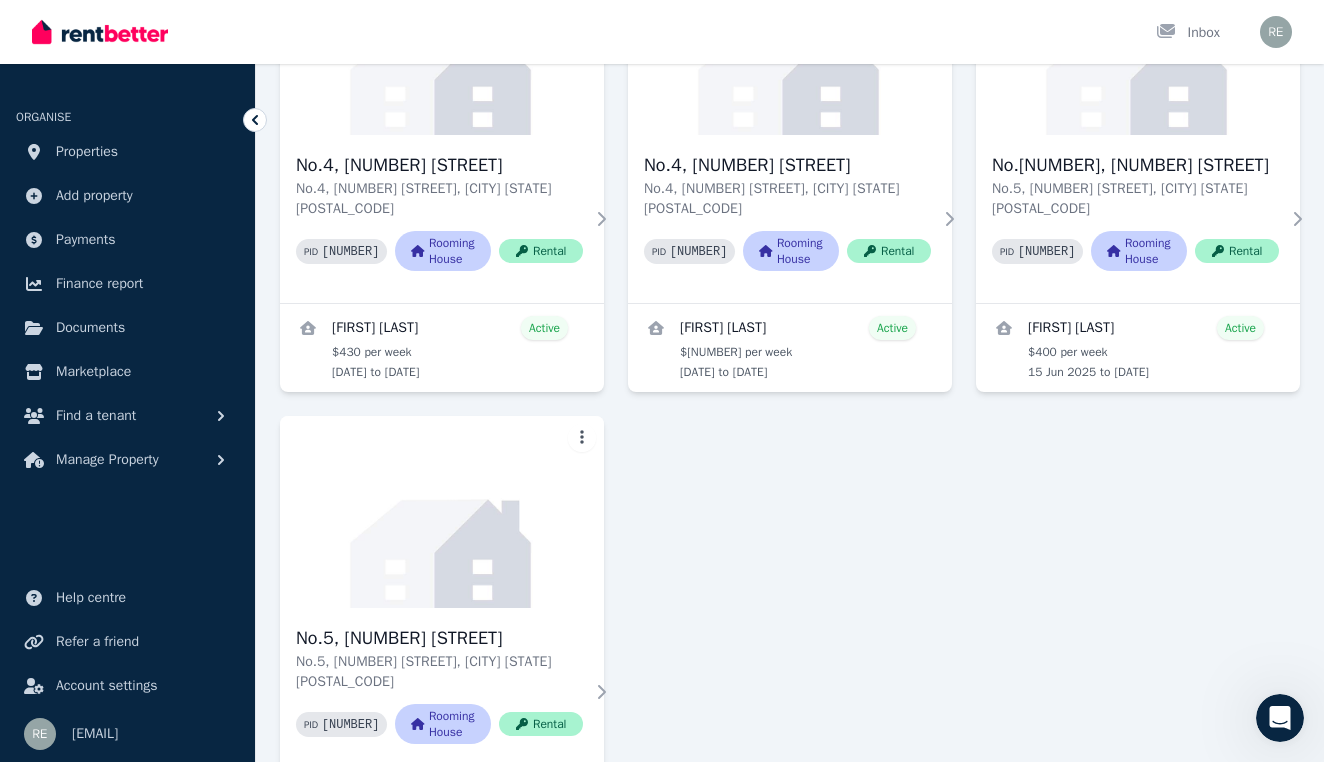 scroll, scrollTop: 1220, scrollLeft: 0, axis: vertical 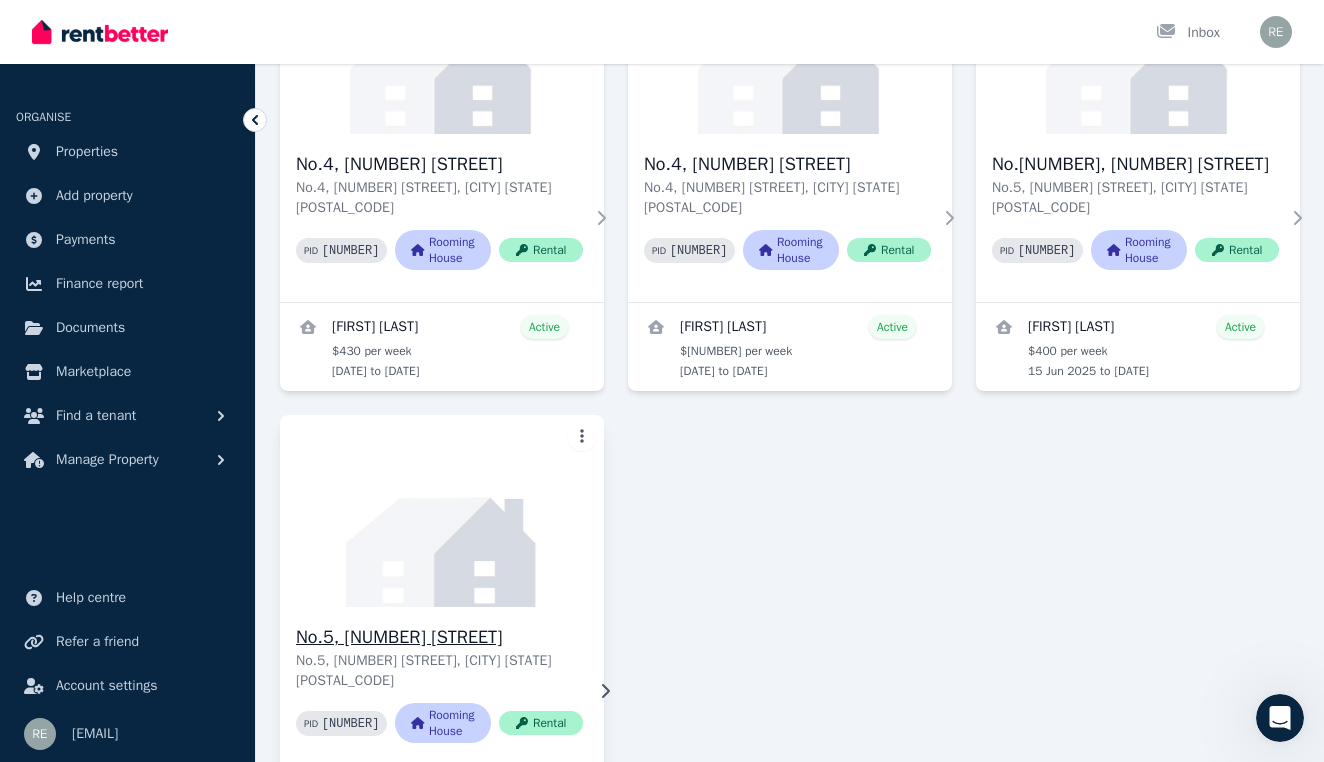 click on "No.5, [NUMBER] [STREET]" at bounding box center (439, 637) 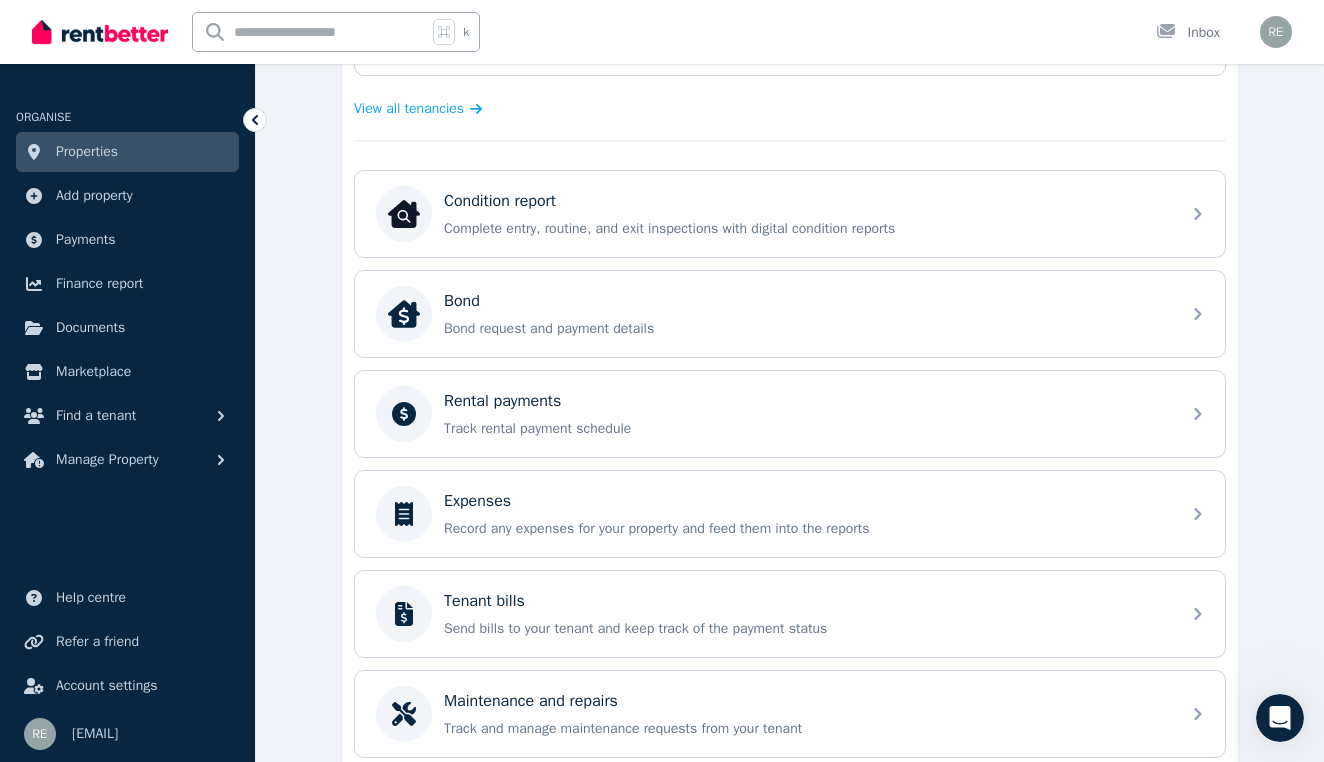 scroll, scrollTop: 563, scrollLeft: 0, axis: vertical 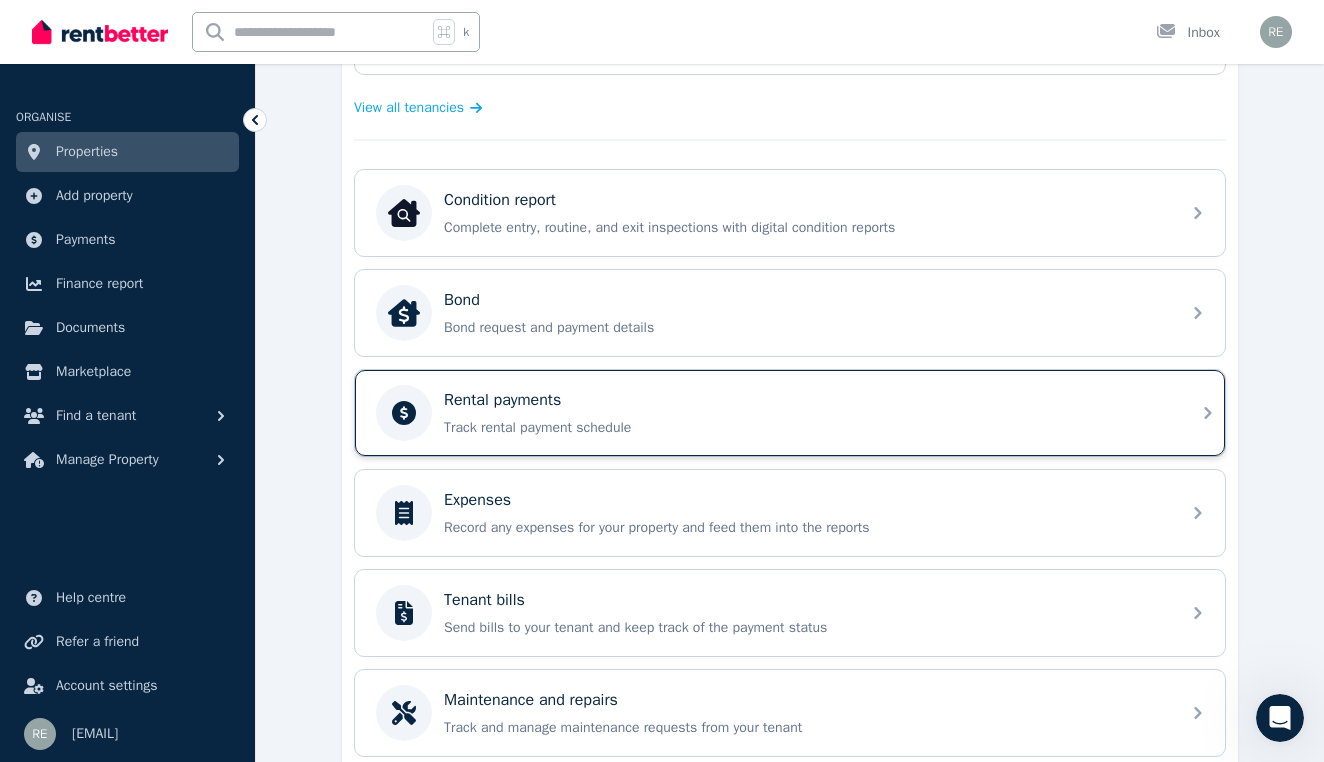 click on "Rental payments Track rental payment schedule" at bounding box center [806, 413] 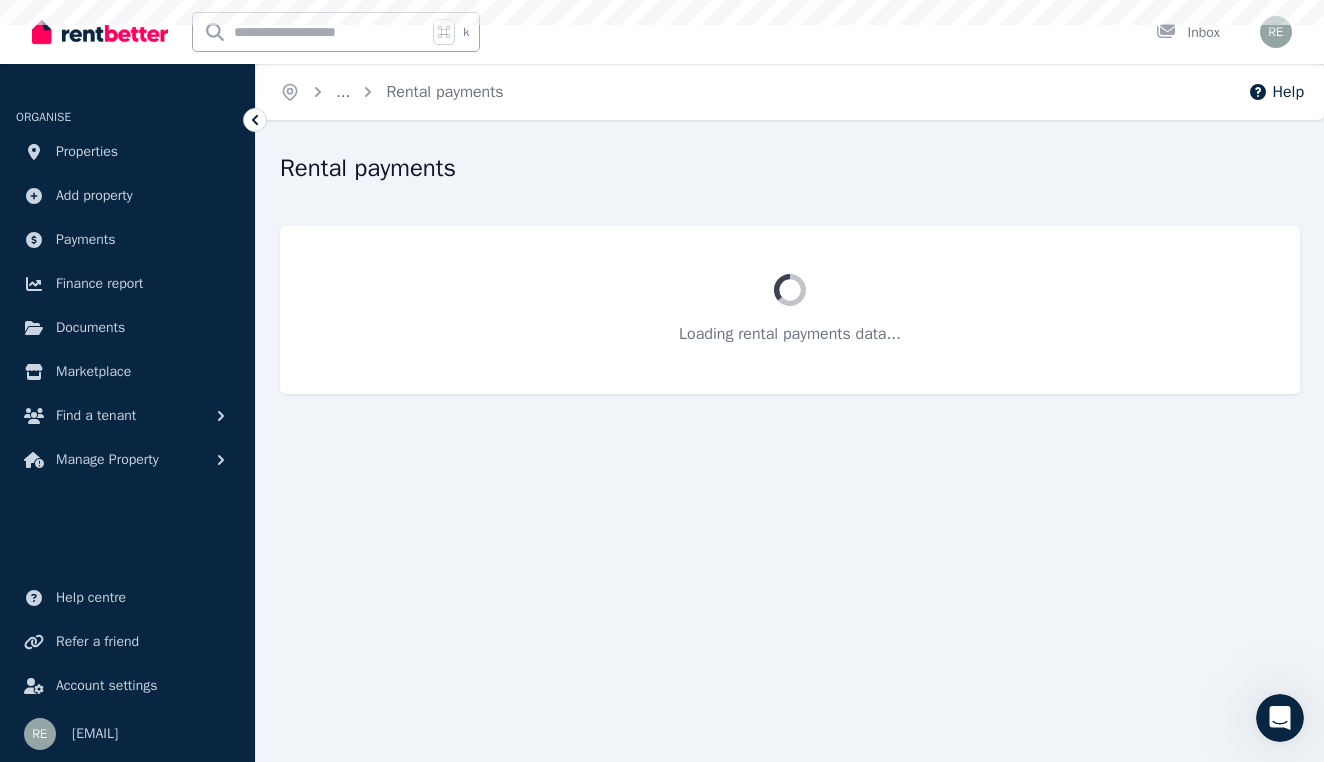 scroll, scrollTop: 0, scrollLeft: 0, axis: both 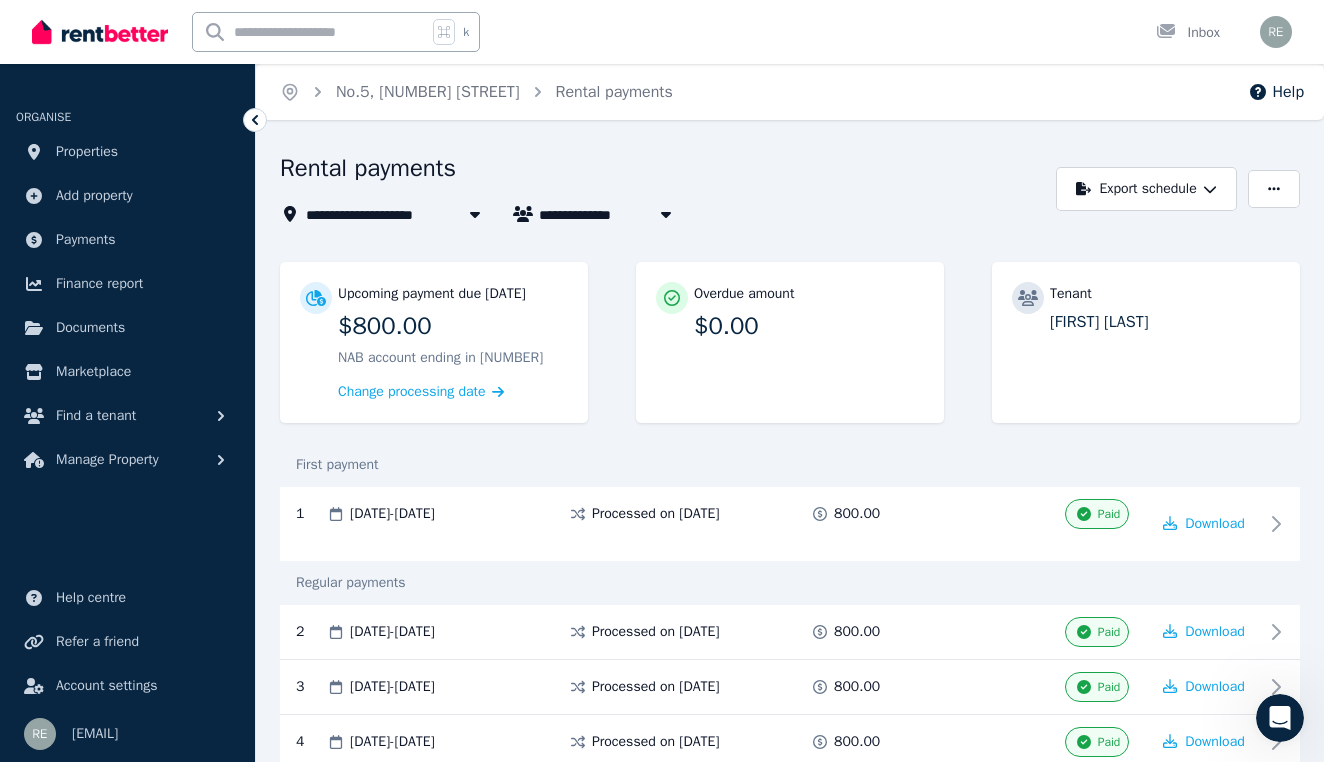 click 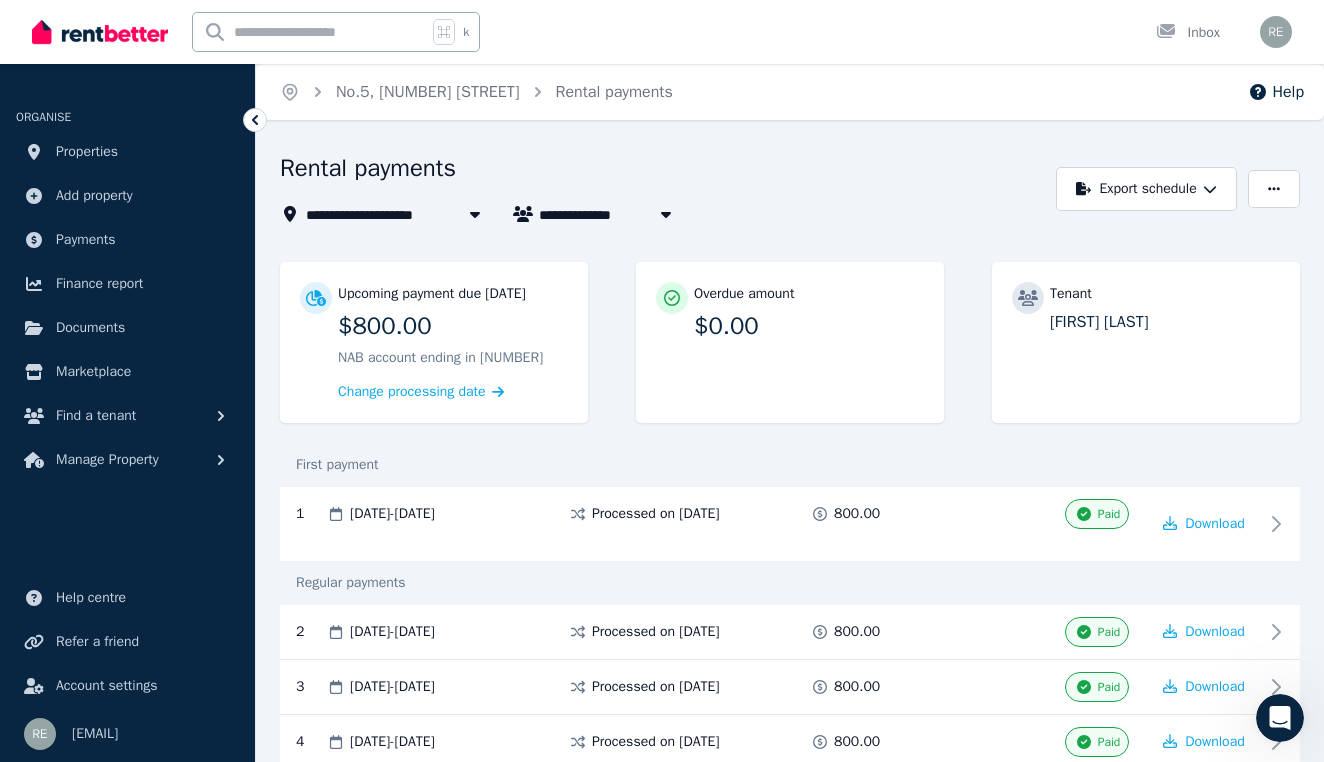 click on "Rental payments" at bounding box center [662, 171] 